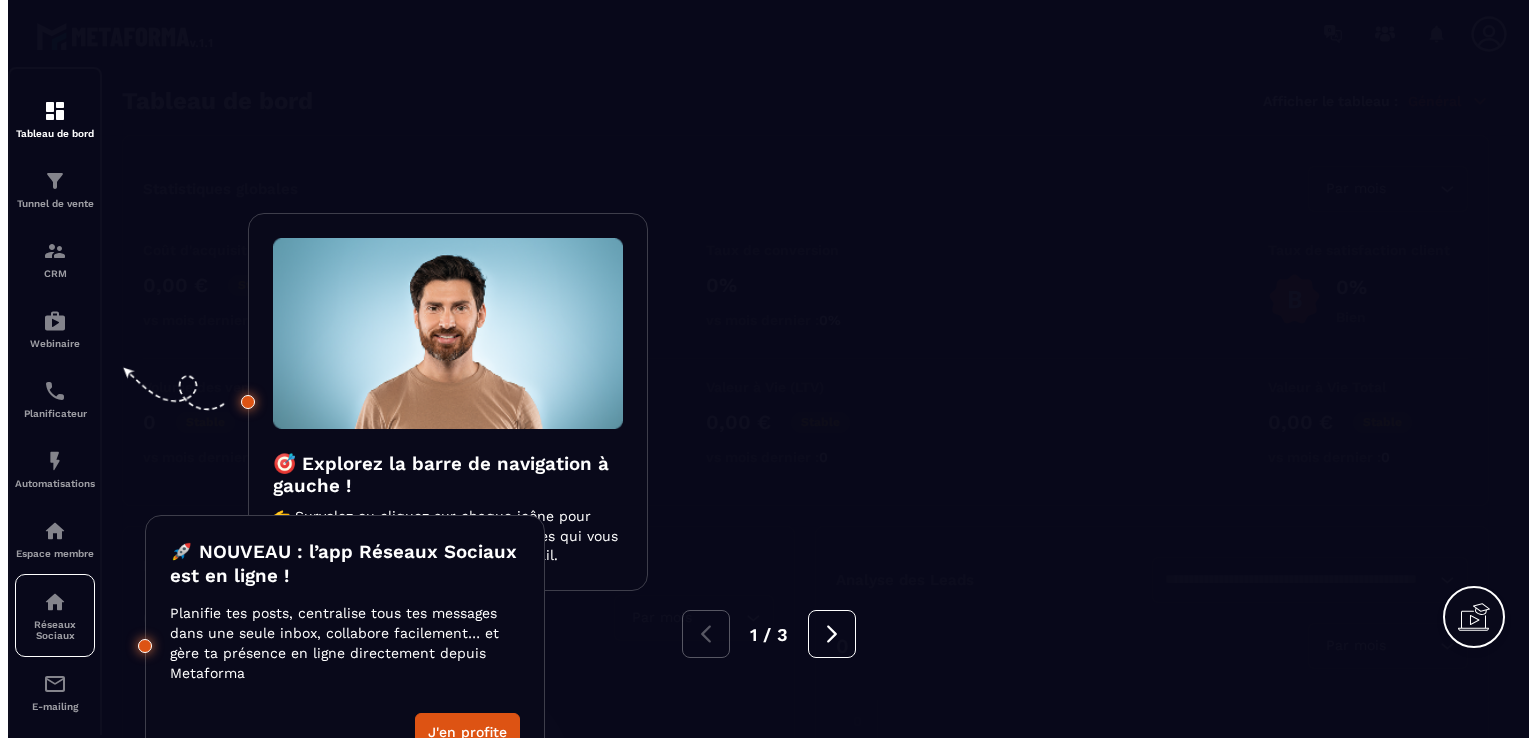 scroll, scrollTop: 0, scrollLeft: 0, axis: both 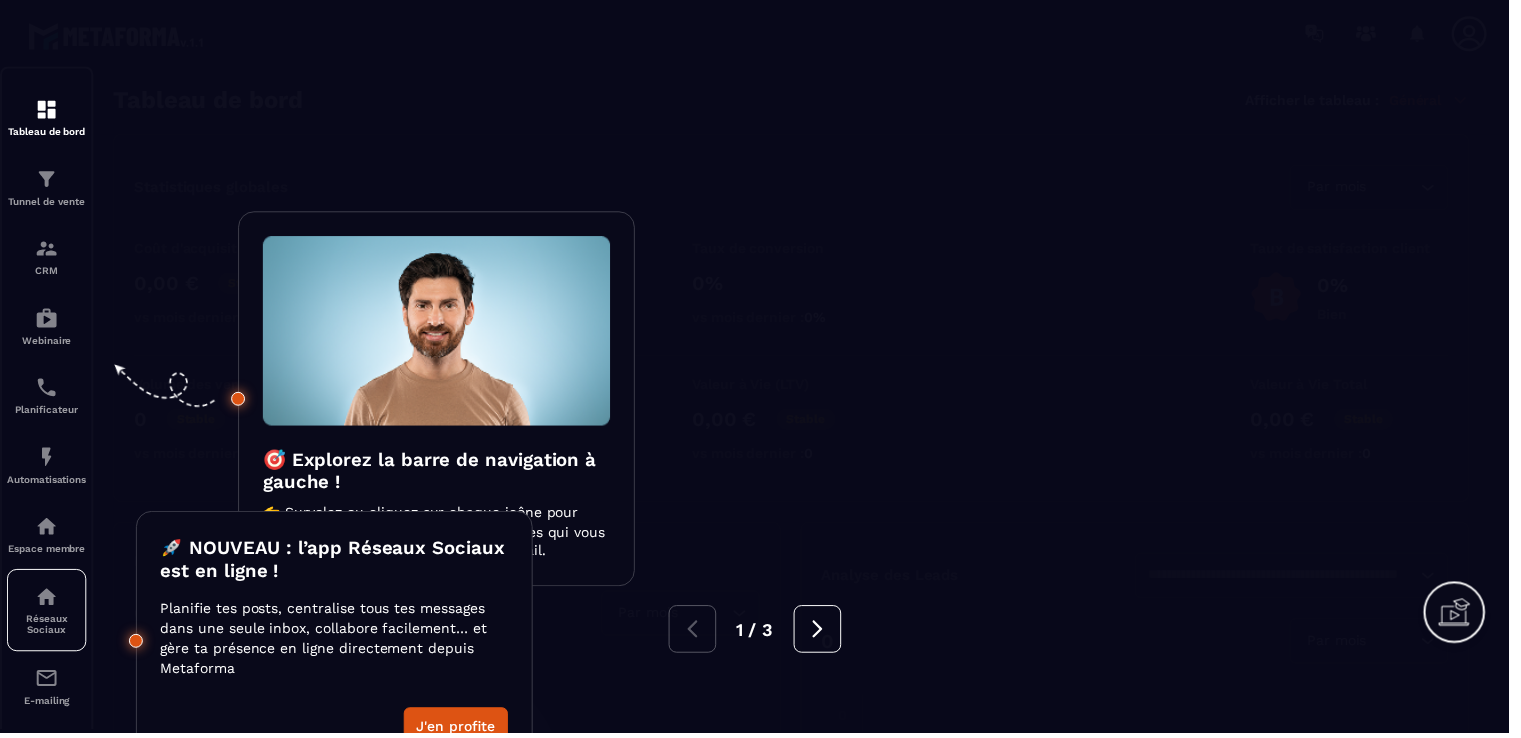click at bounding box center (760, 369) 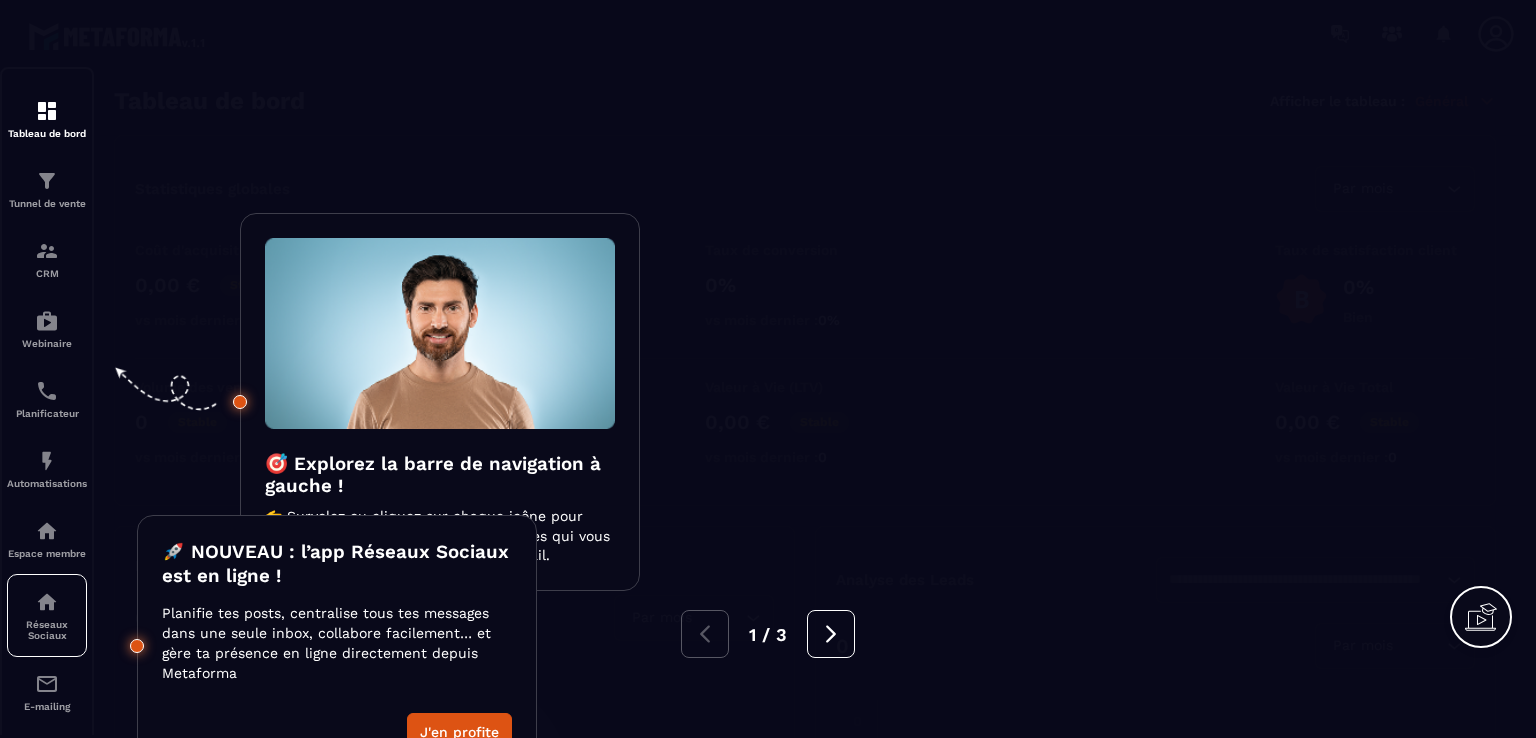 scroll, scrollTop: 0, scrollLeft: 0, axis: both 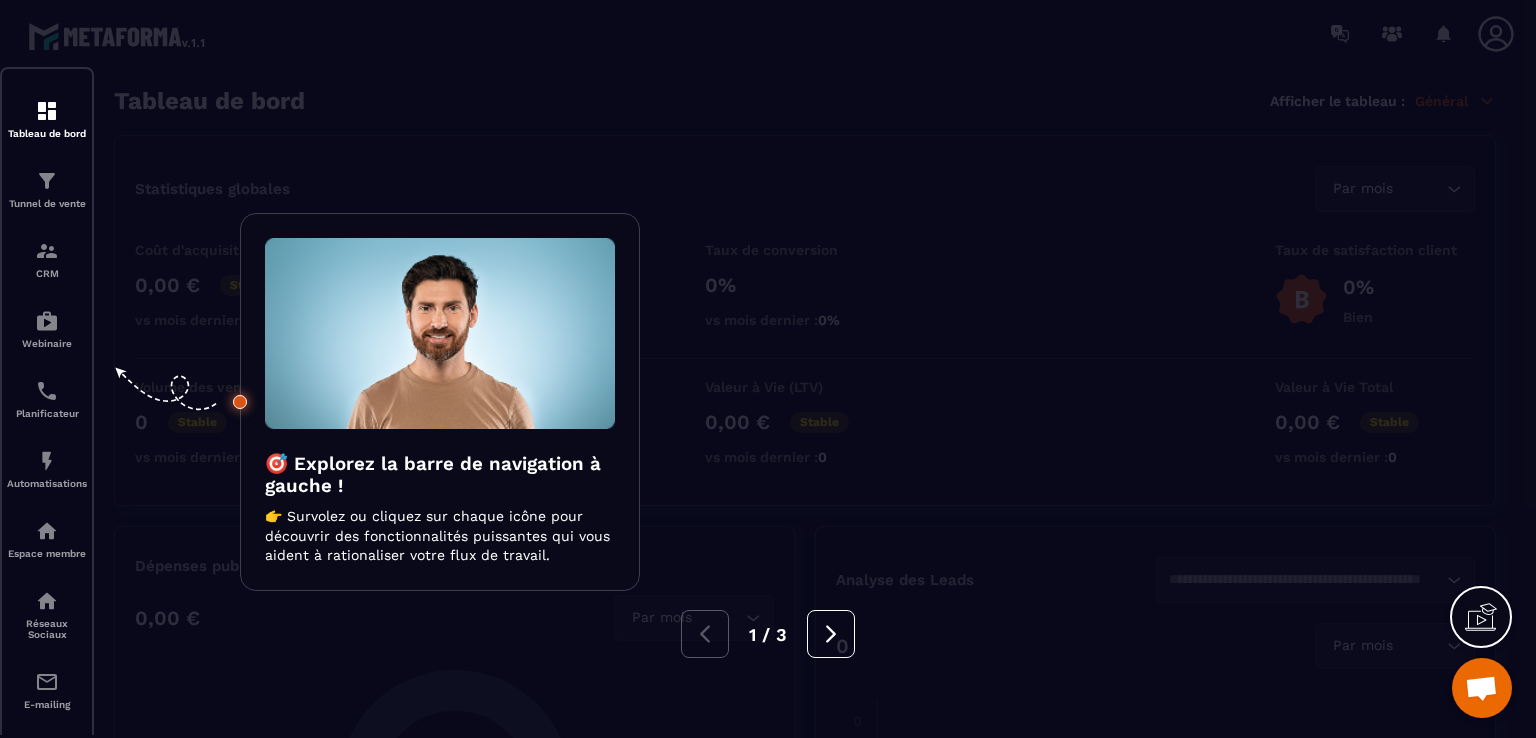 click at bounding box center (768, 369) 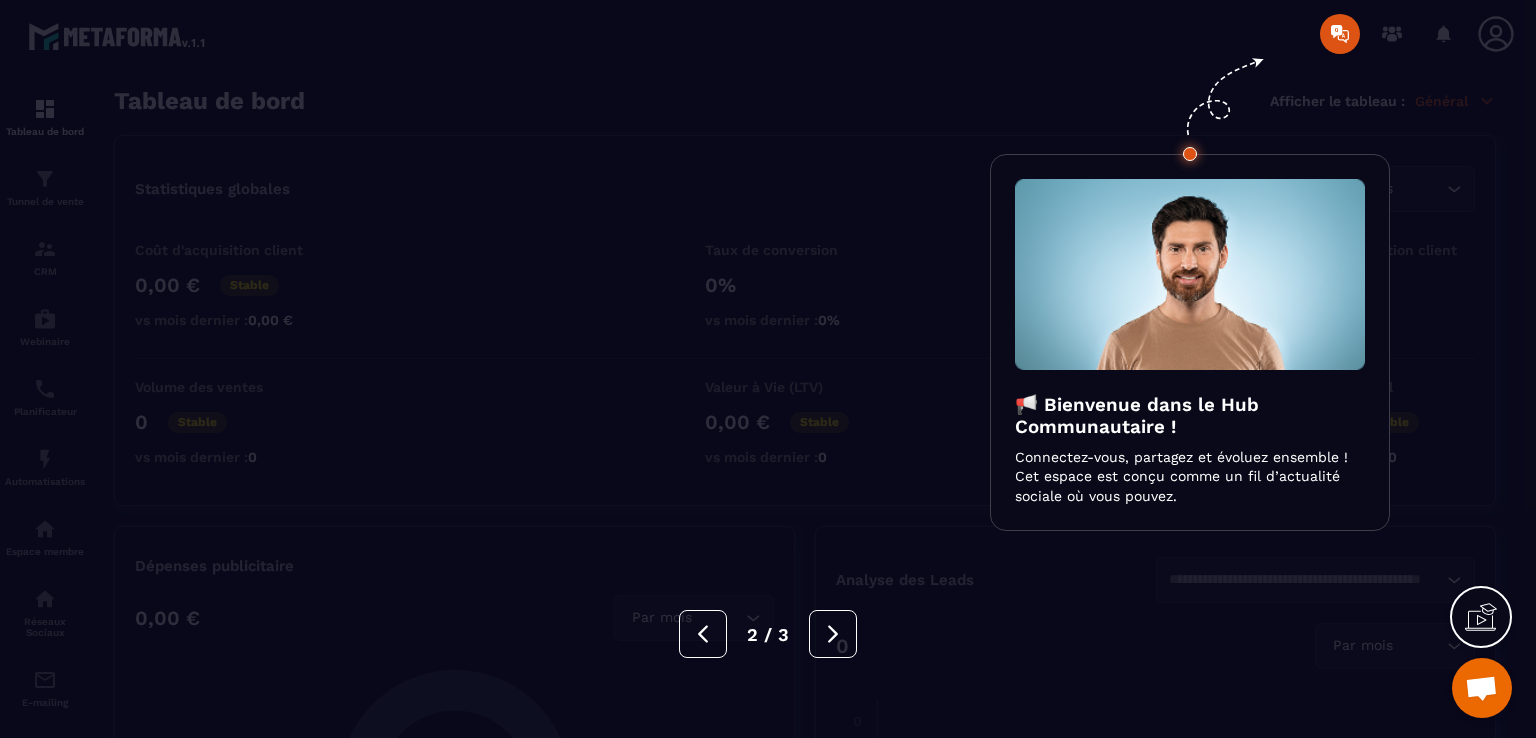 click at bounding box center [768, 369] 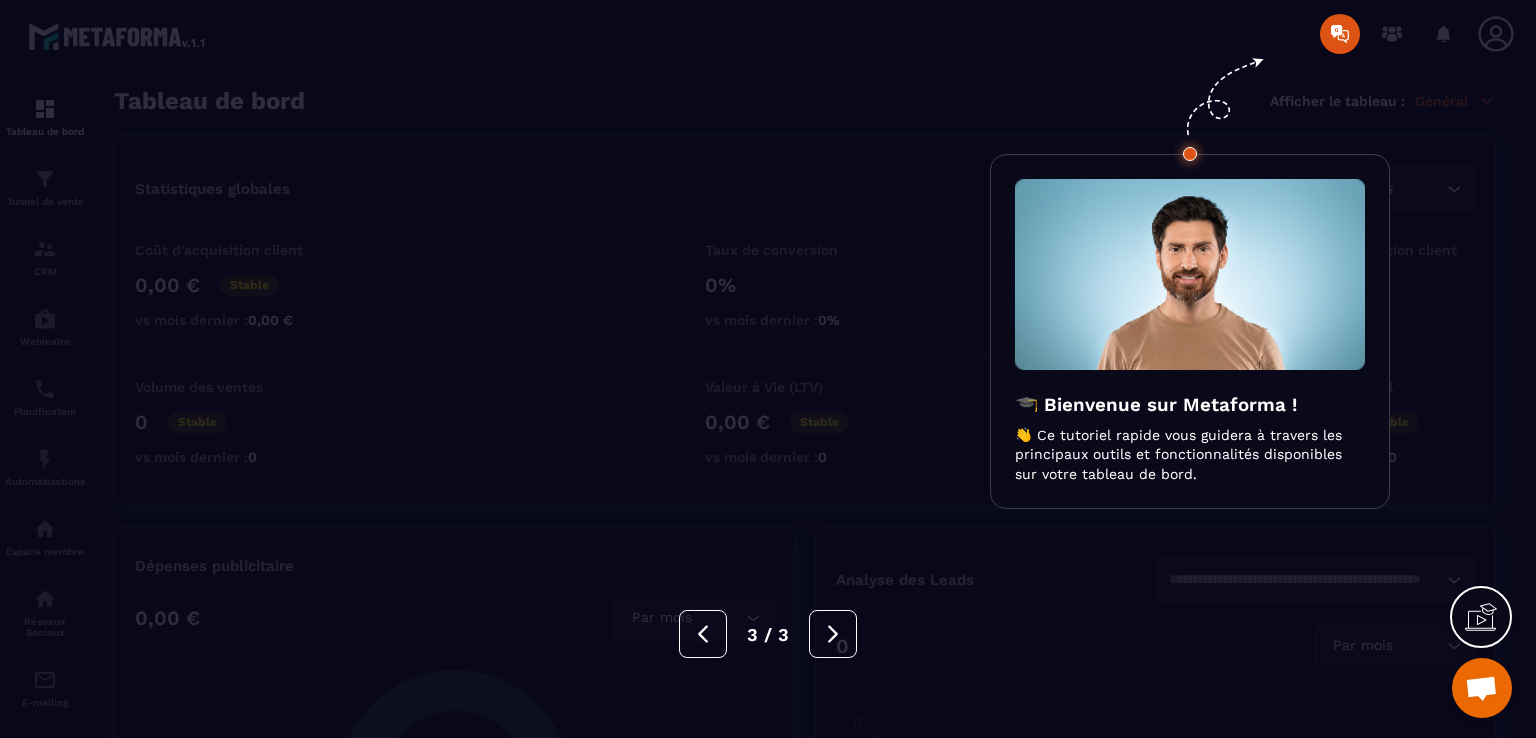 click at bounding box center [768, 369] 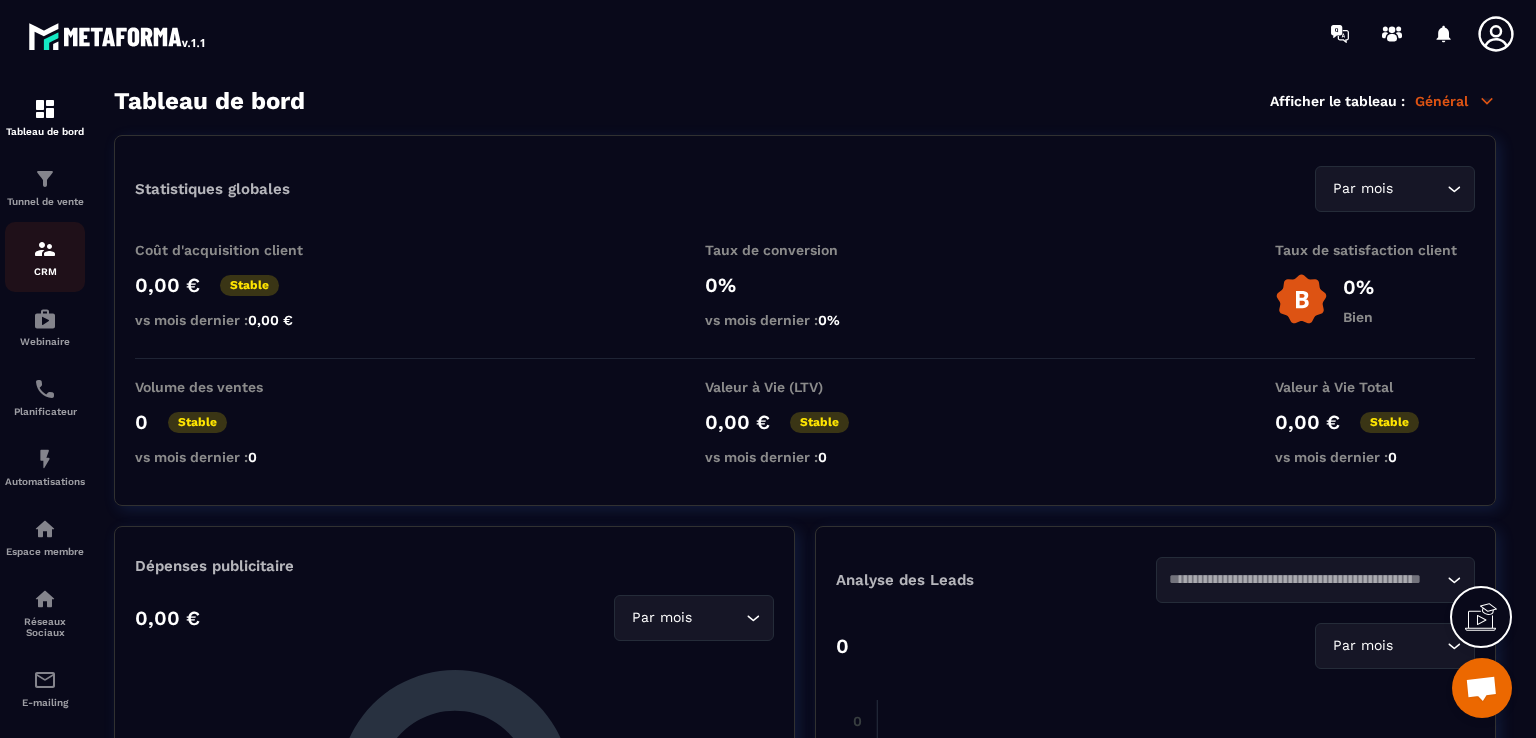 click at bounding box center (45, 249) 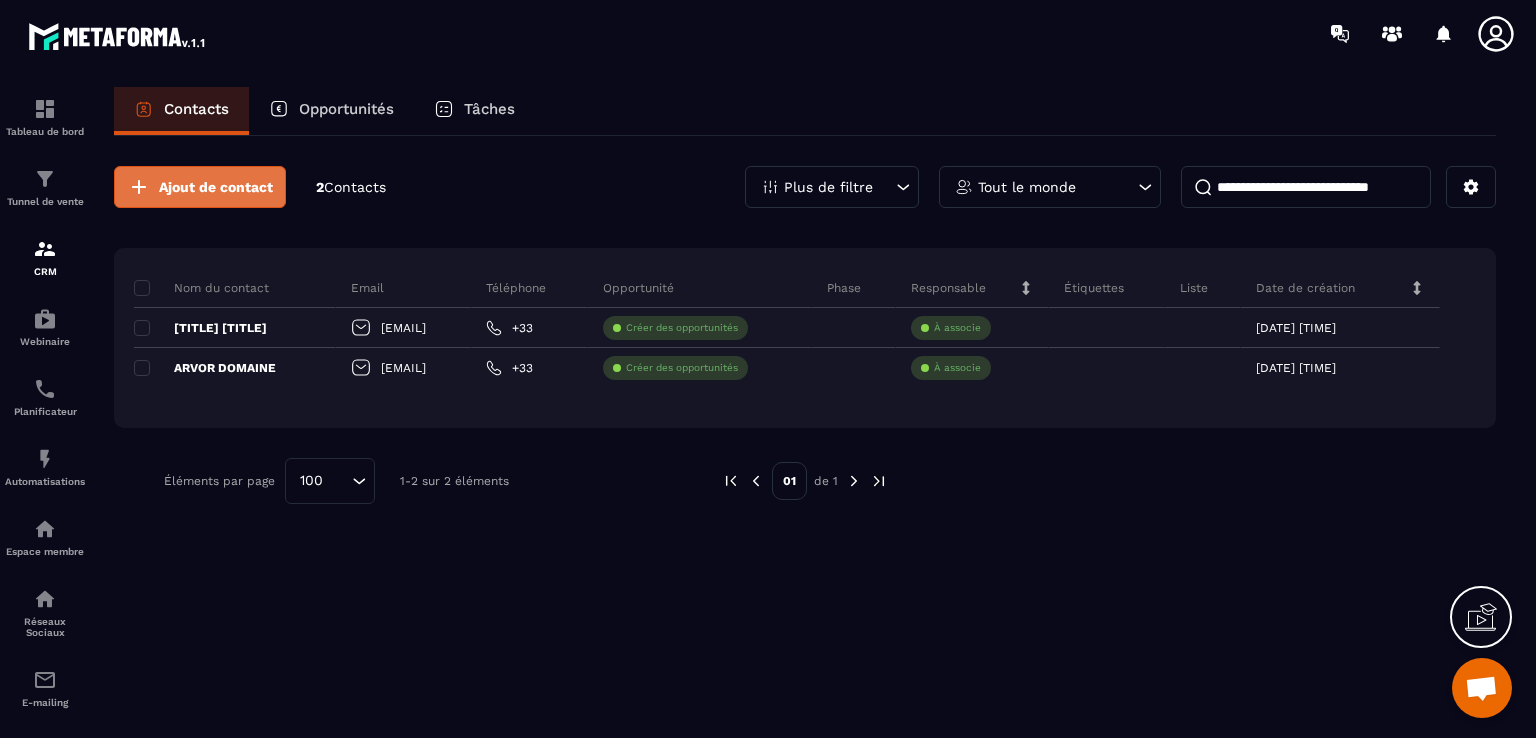 click on "Ajout de contact" at bounding box center [200, 187] 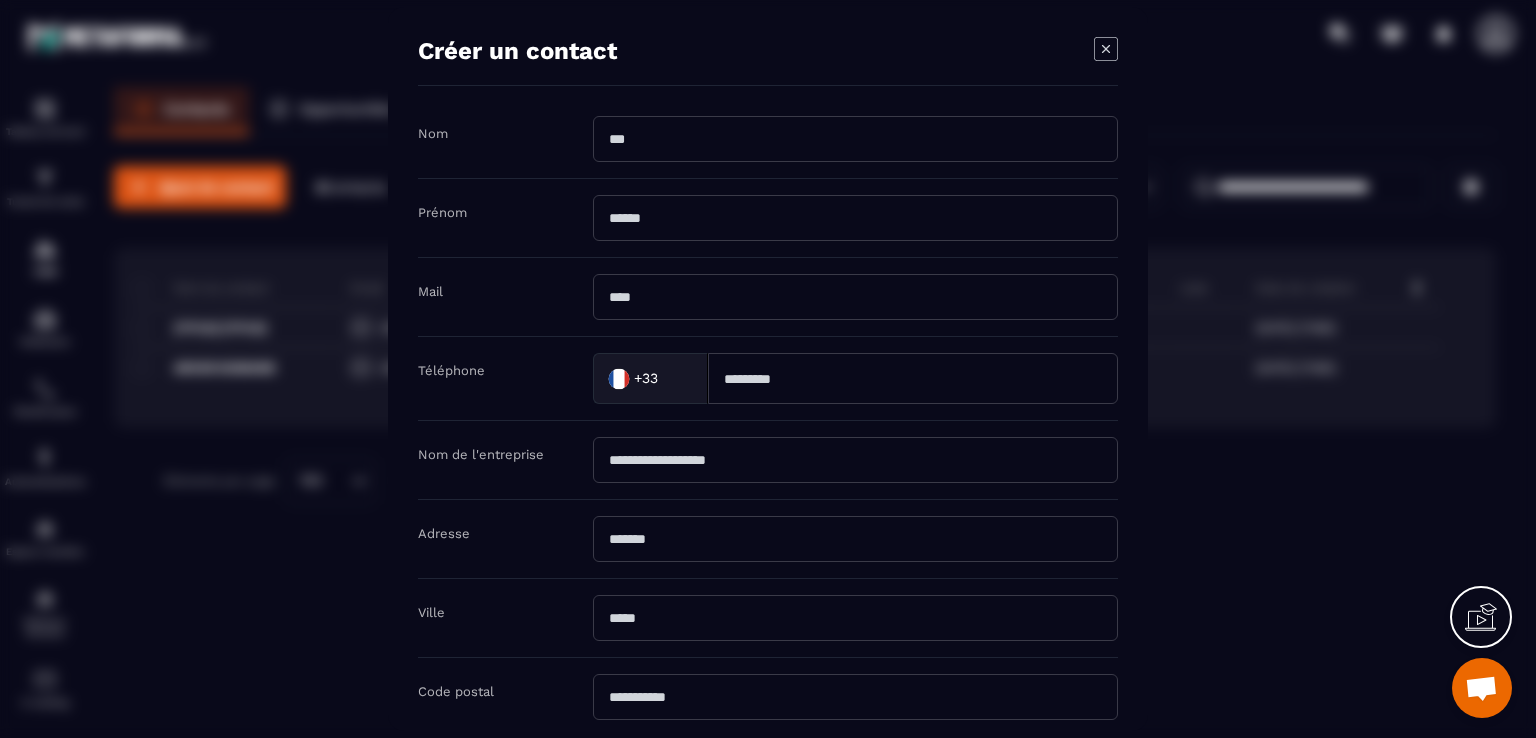 click at bounding box center (855, 139) 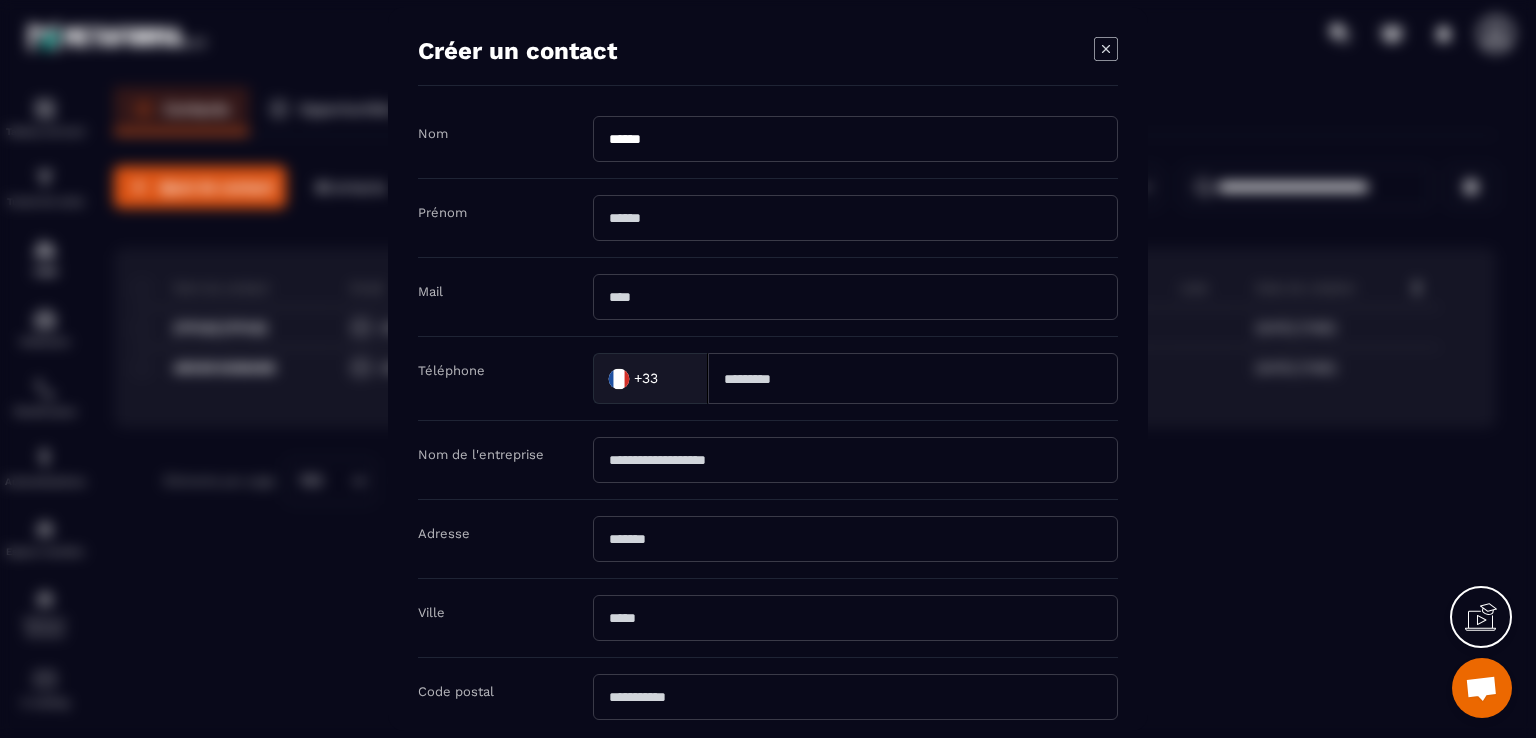 type on "******" 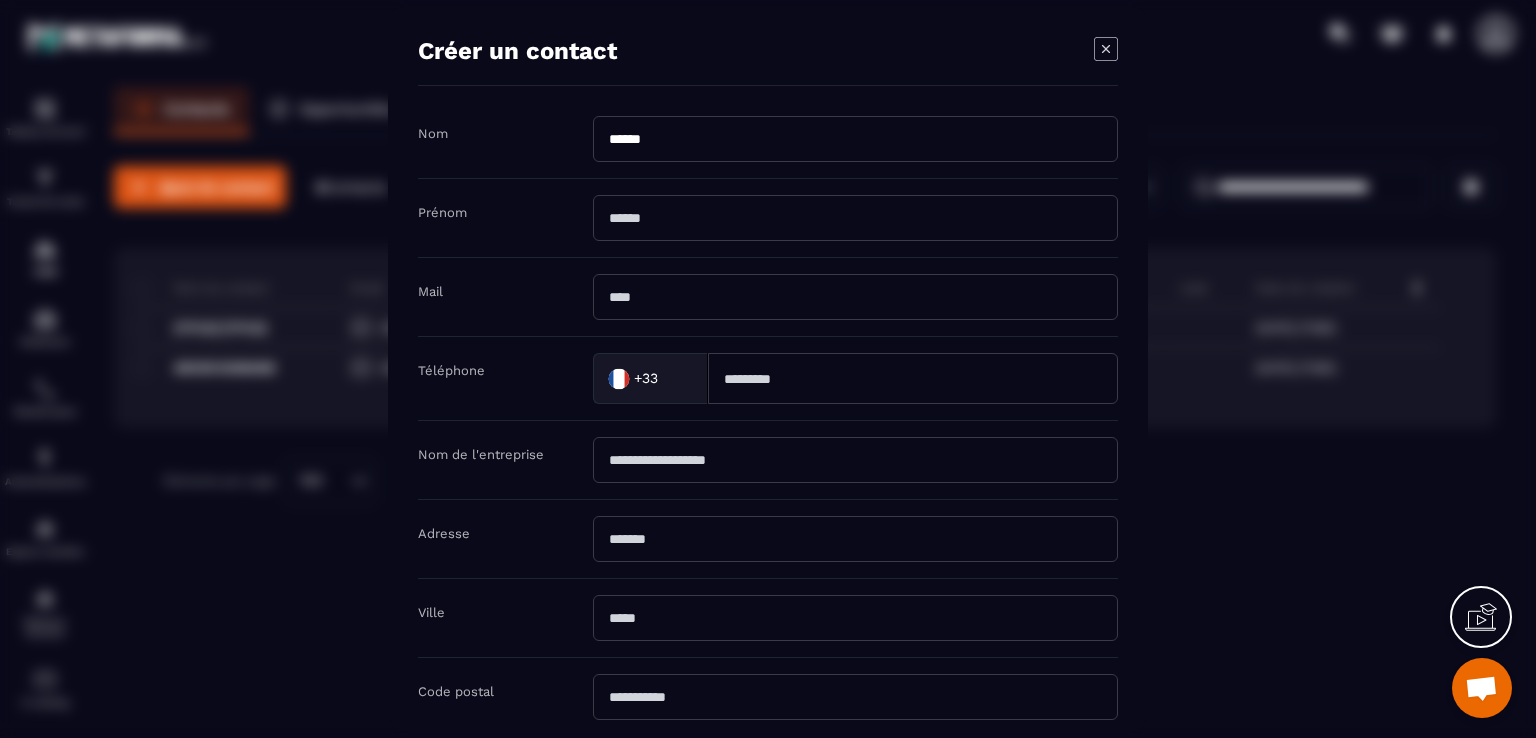 click at bounding box center (855, 218) 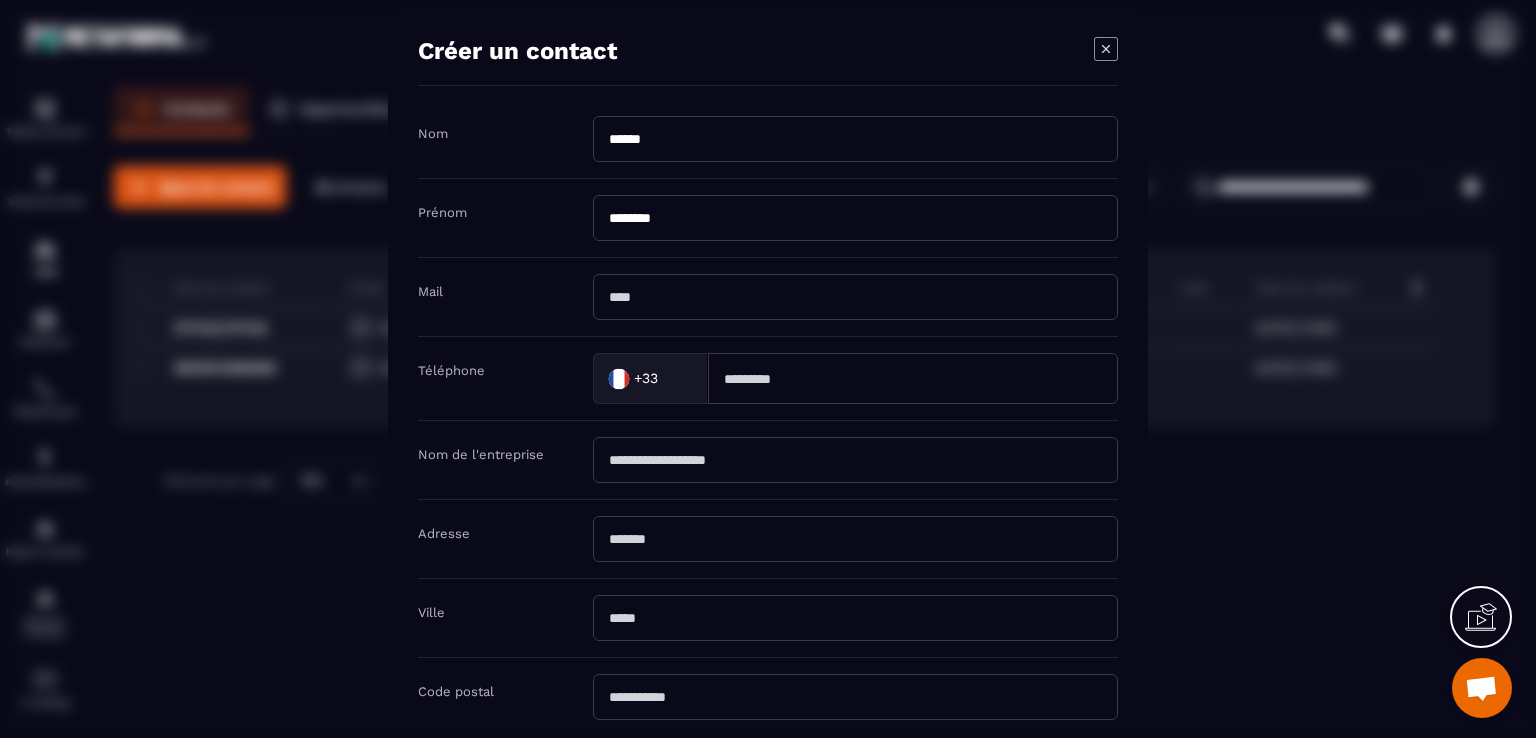 type on "********" 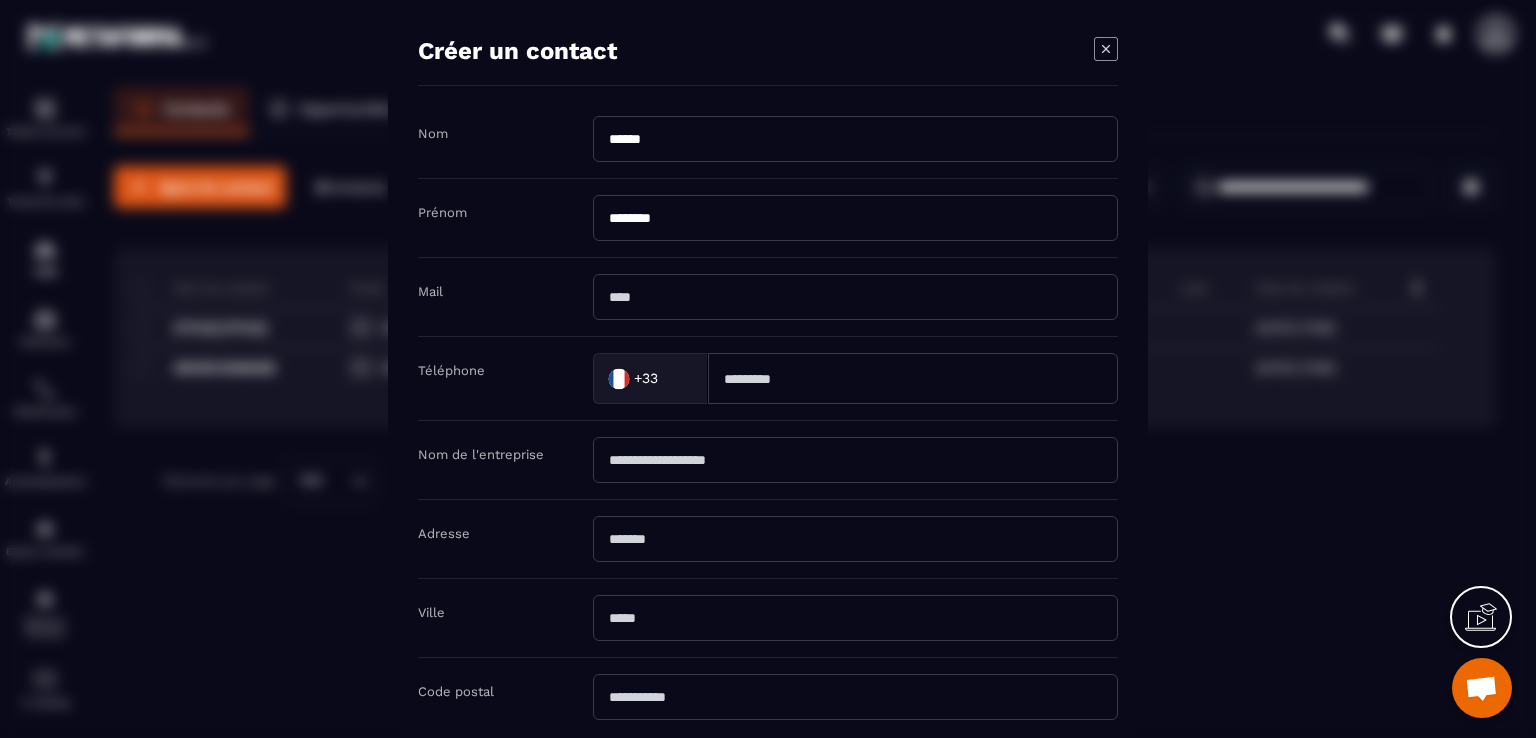 click at bounding box center (855, 297) 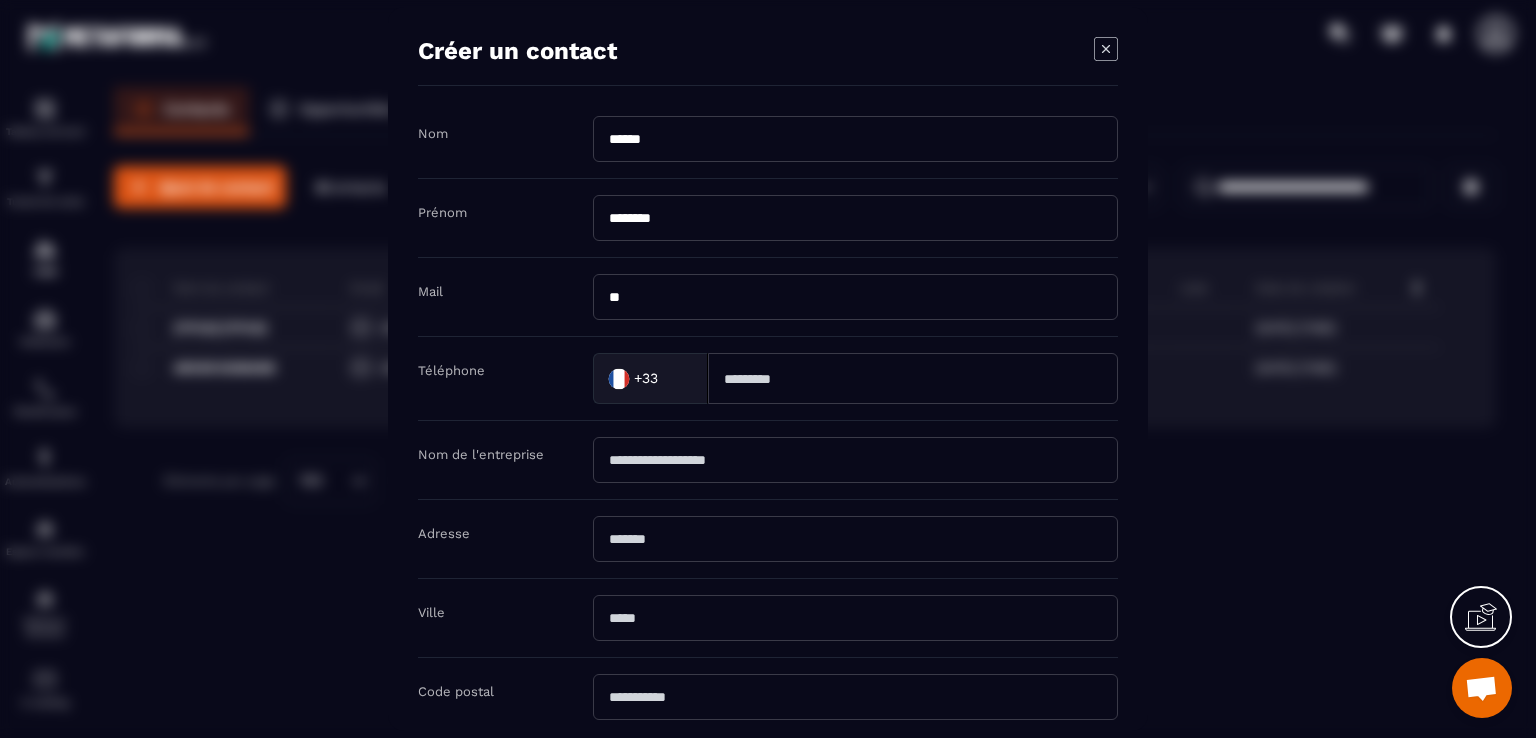 type on "*" 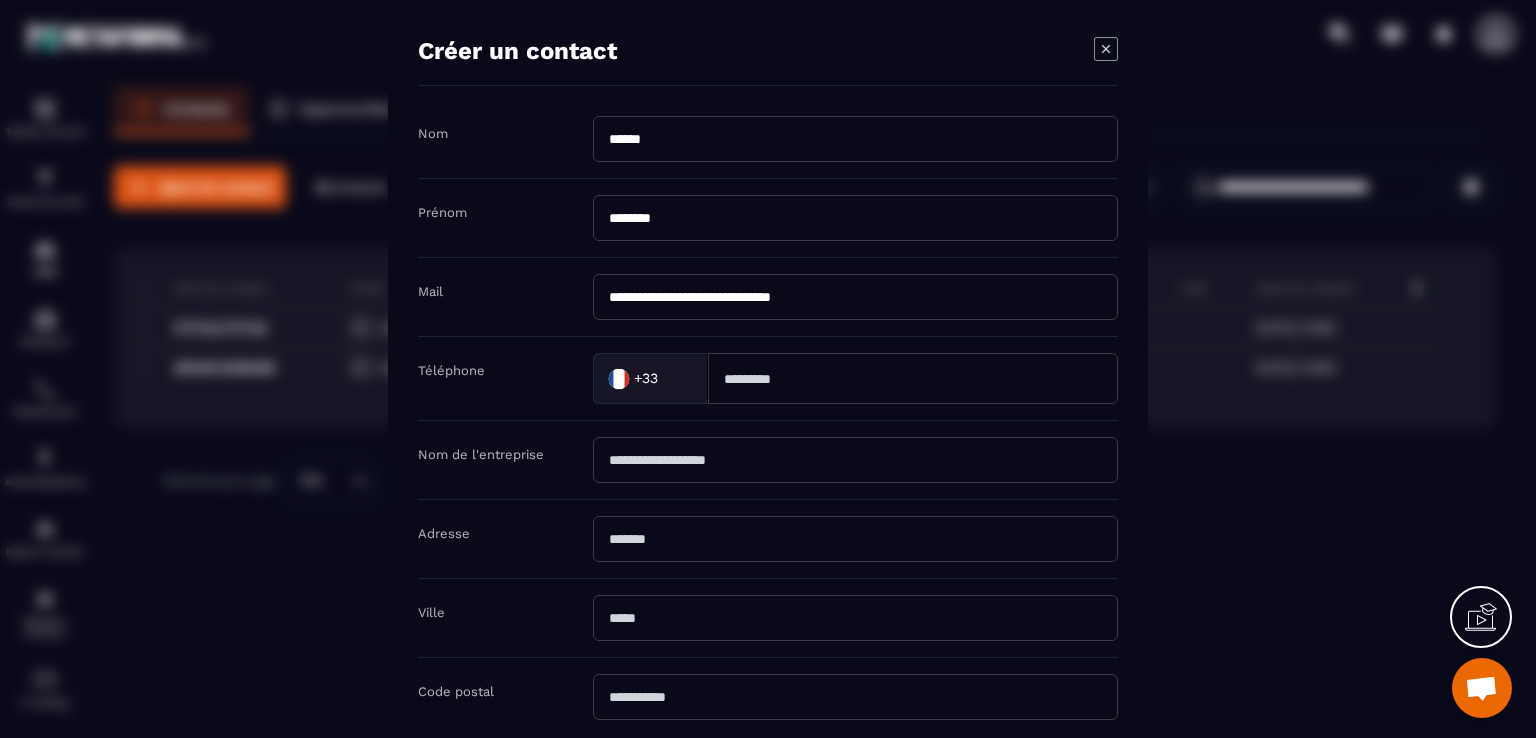 type on "**********" 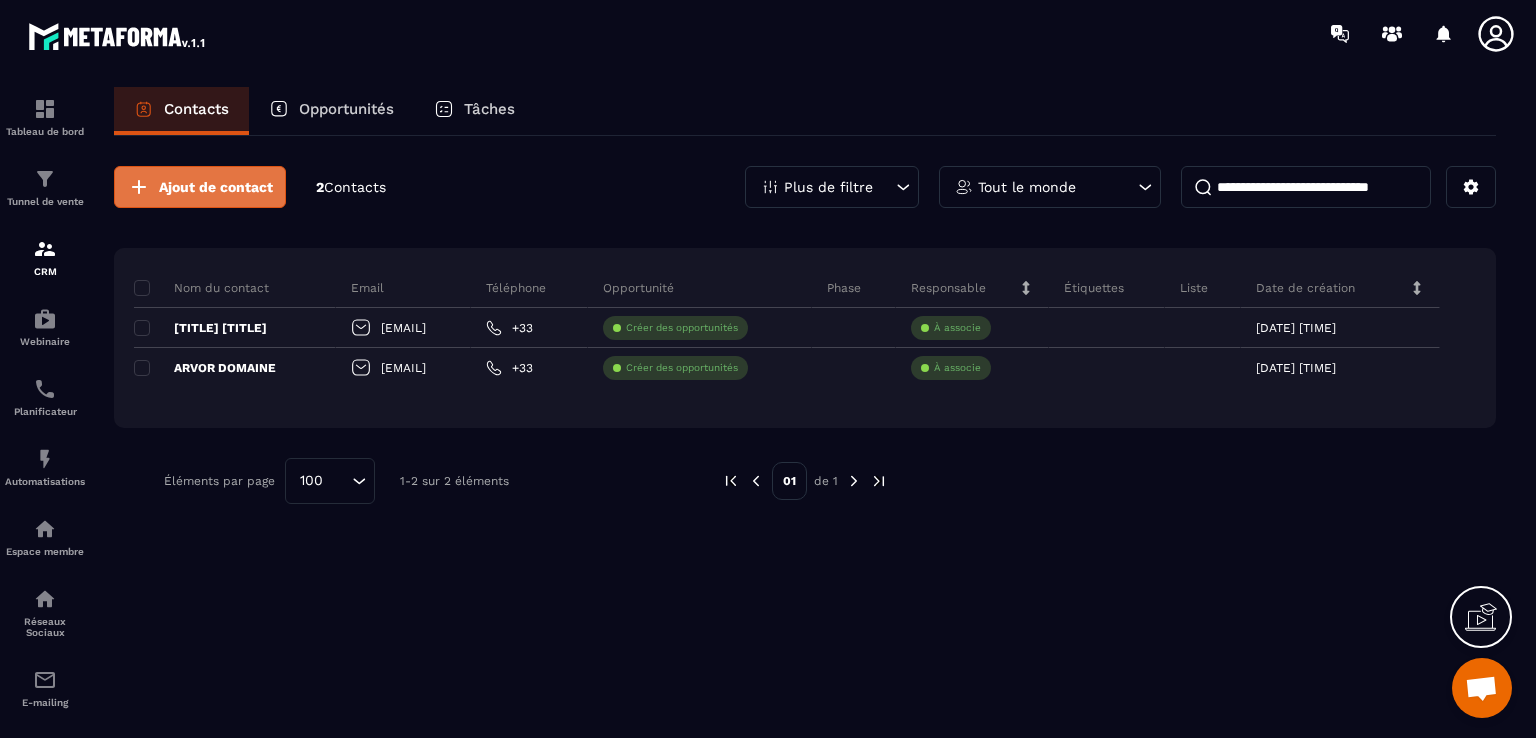 click on "Ajout de contact" at bounding box center [216, 187] 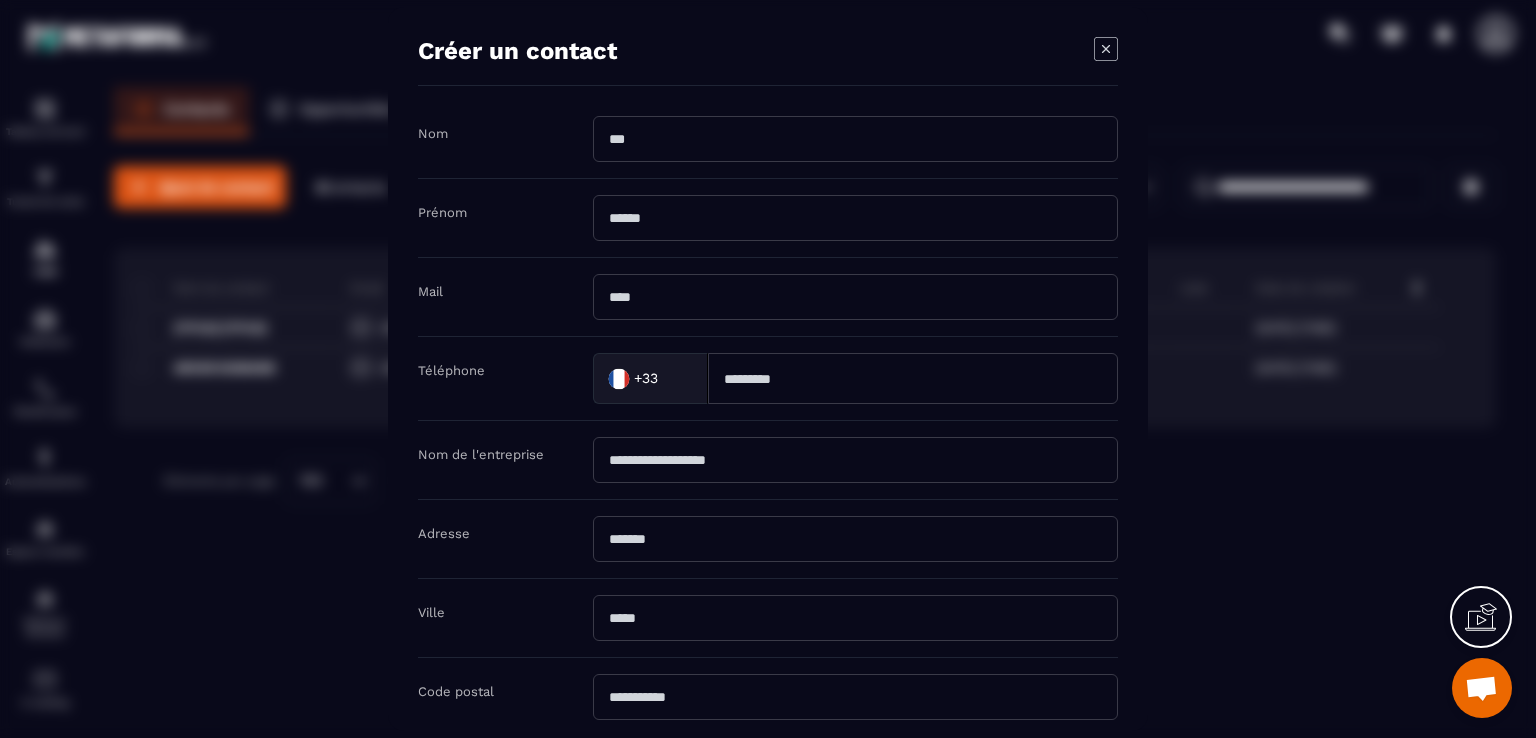 click at bounding box center [855, 139] 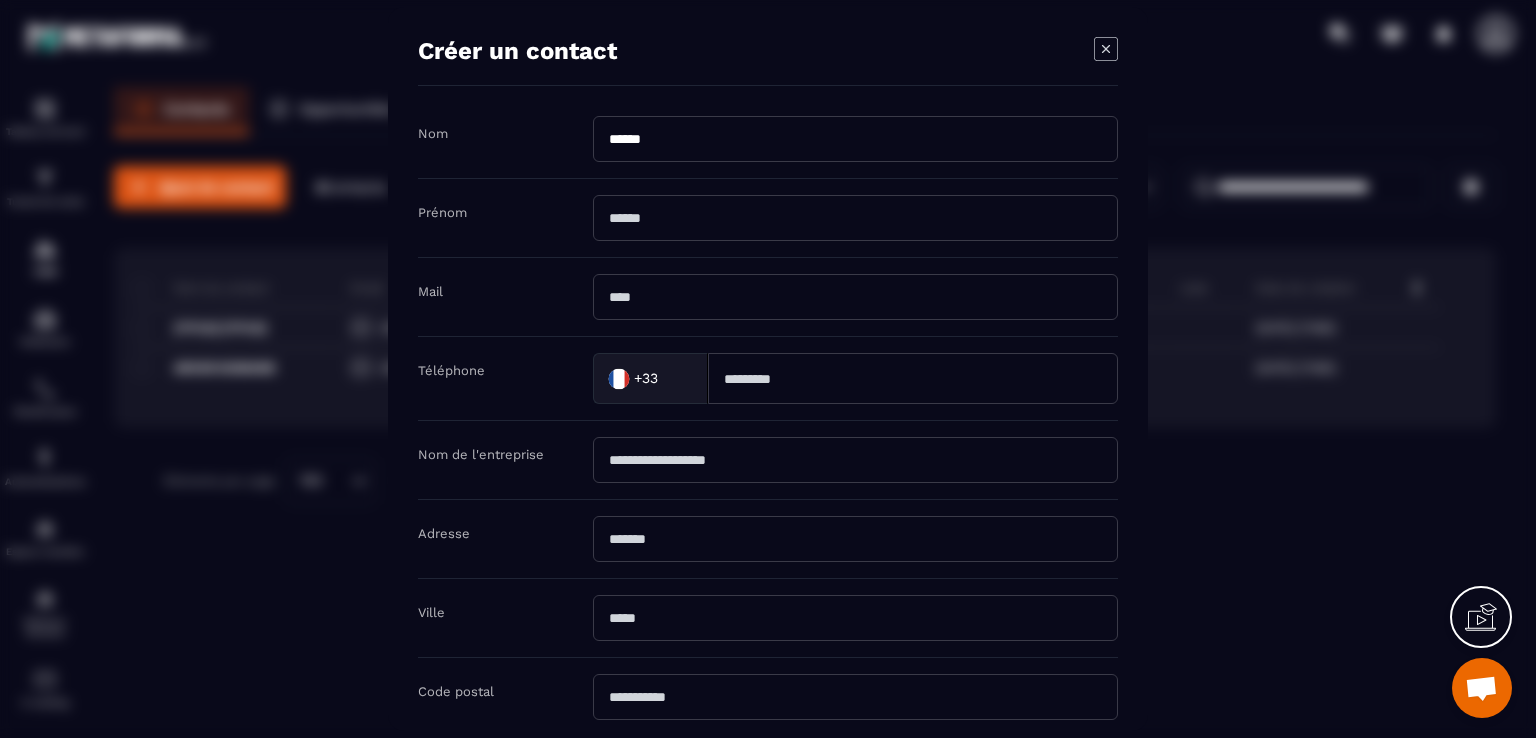 type on "******" 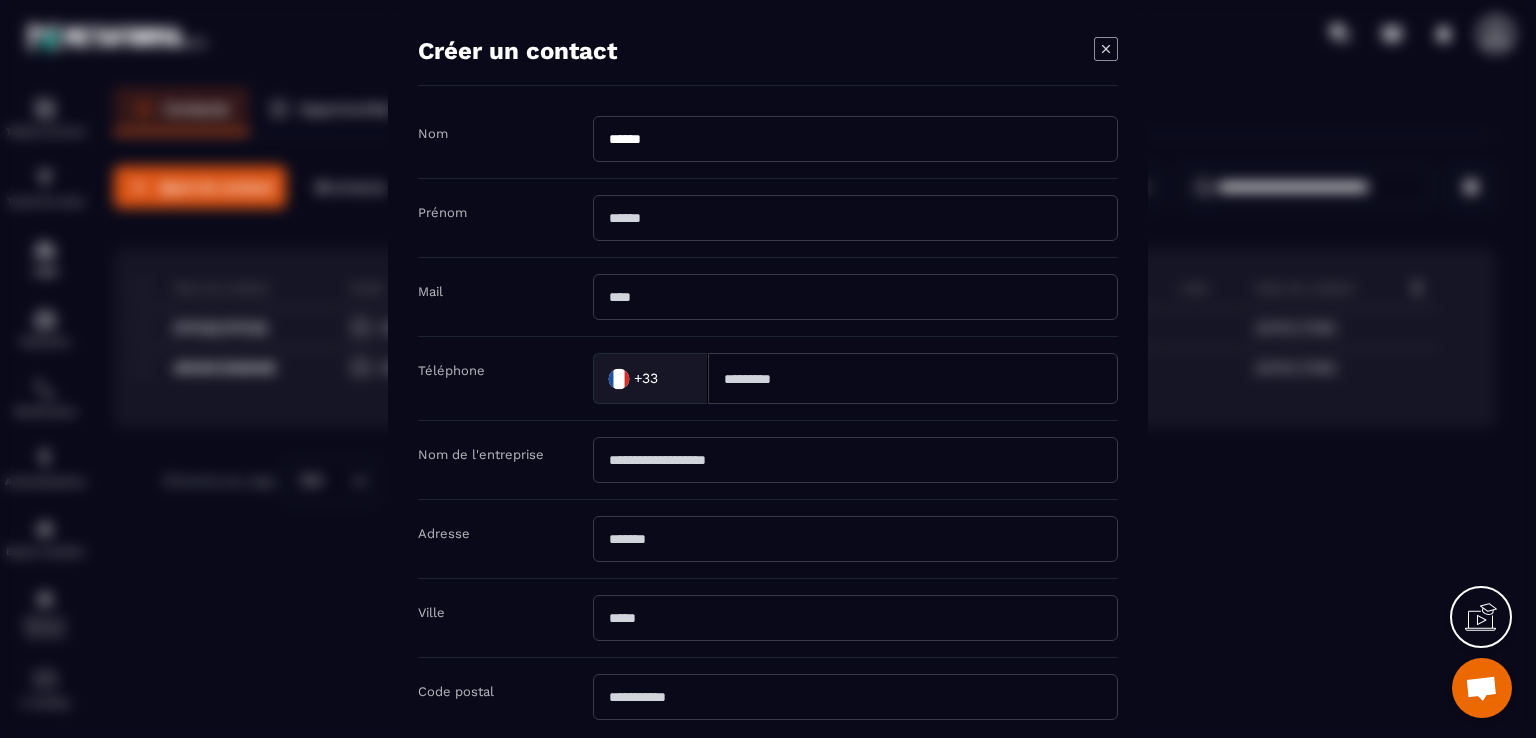 click at bounding box center [855, 218] 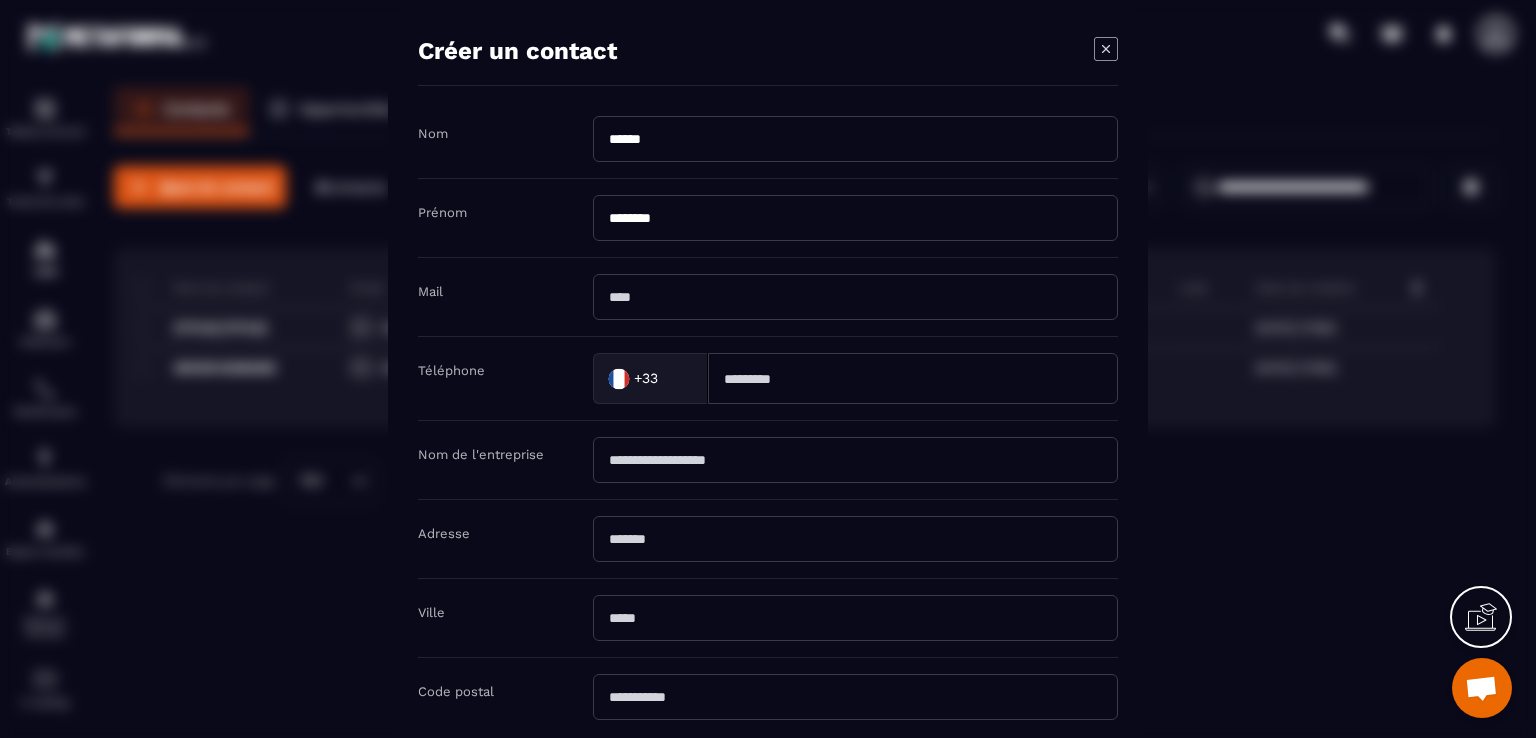 type on "********" 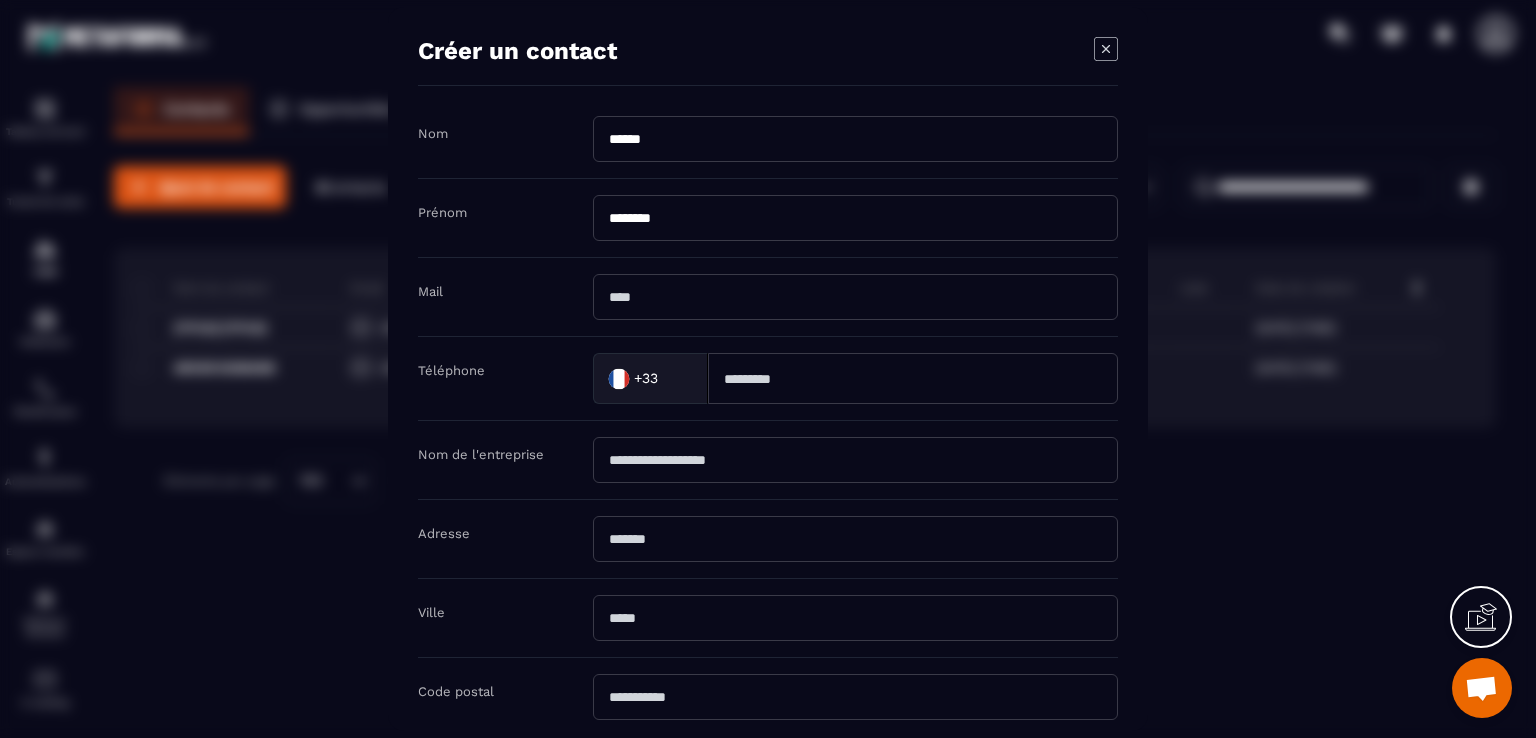 click at bounding box center [855, 297] 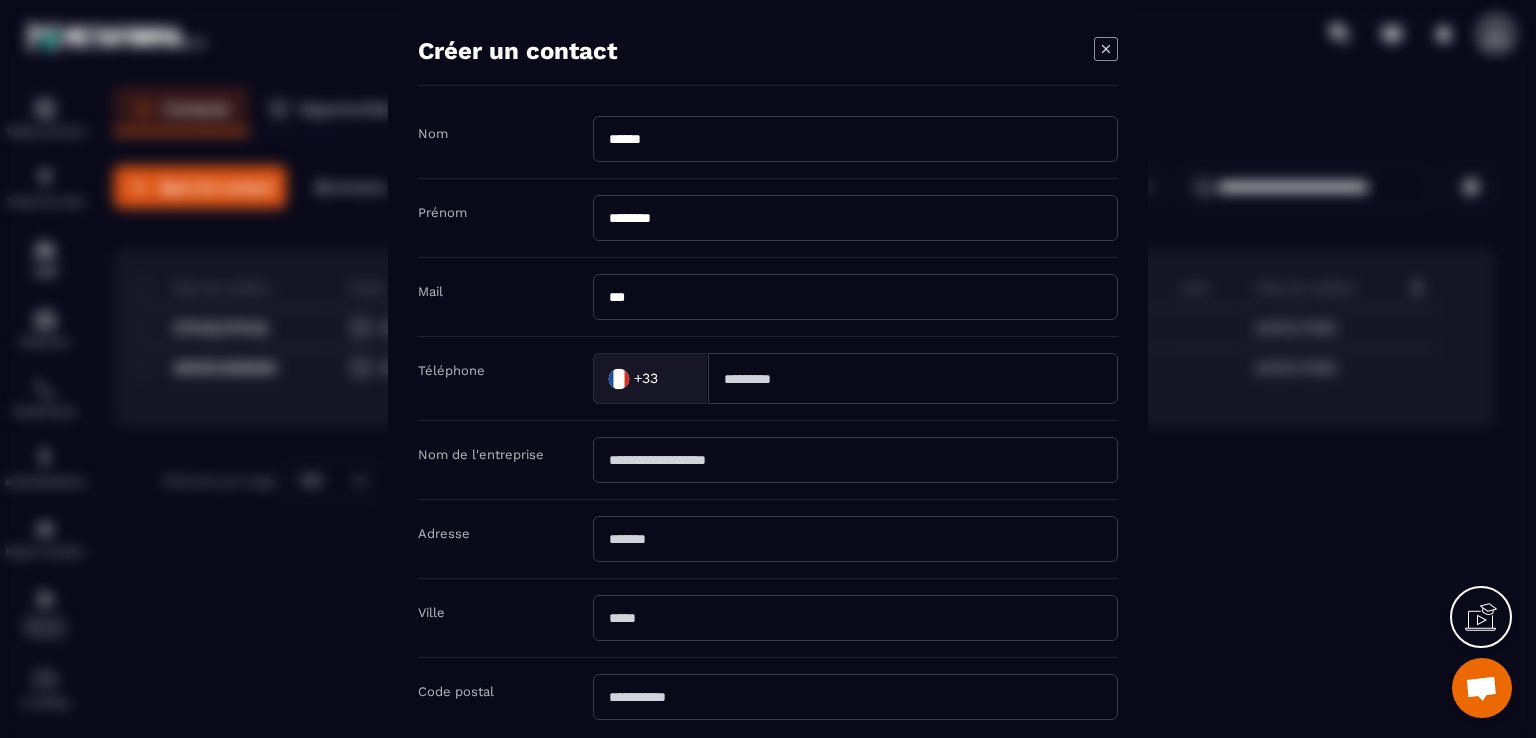 type on "**********" 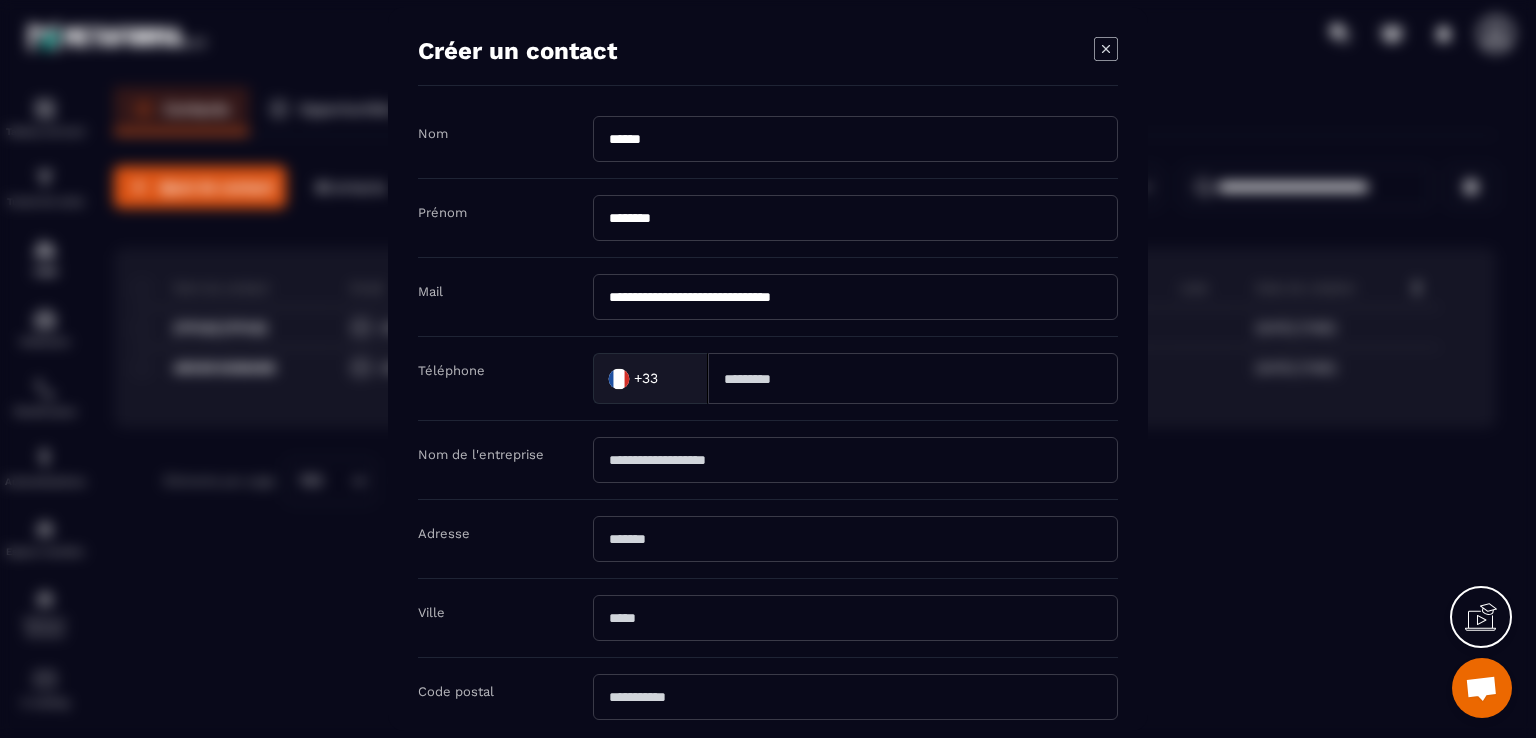 scroll, scrollTop: 100, scrollLeft: 0, axis: vertical 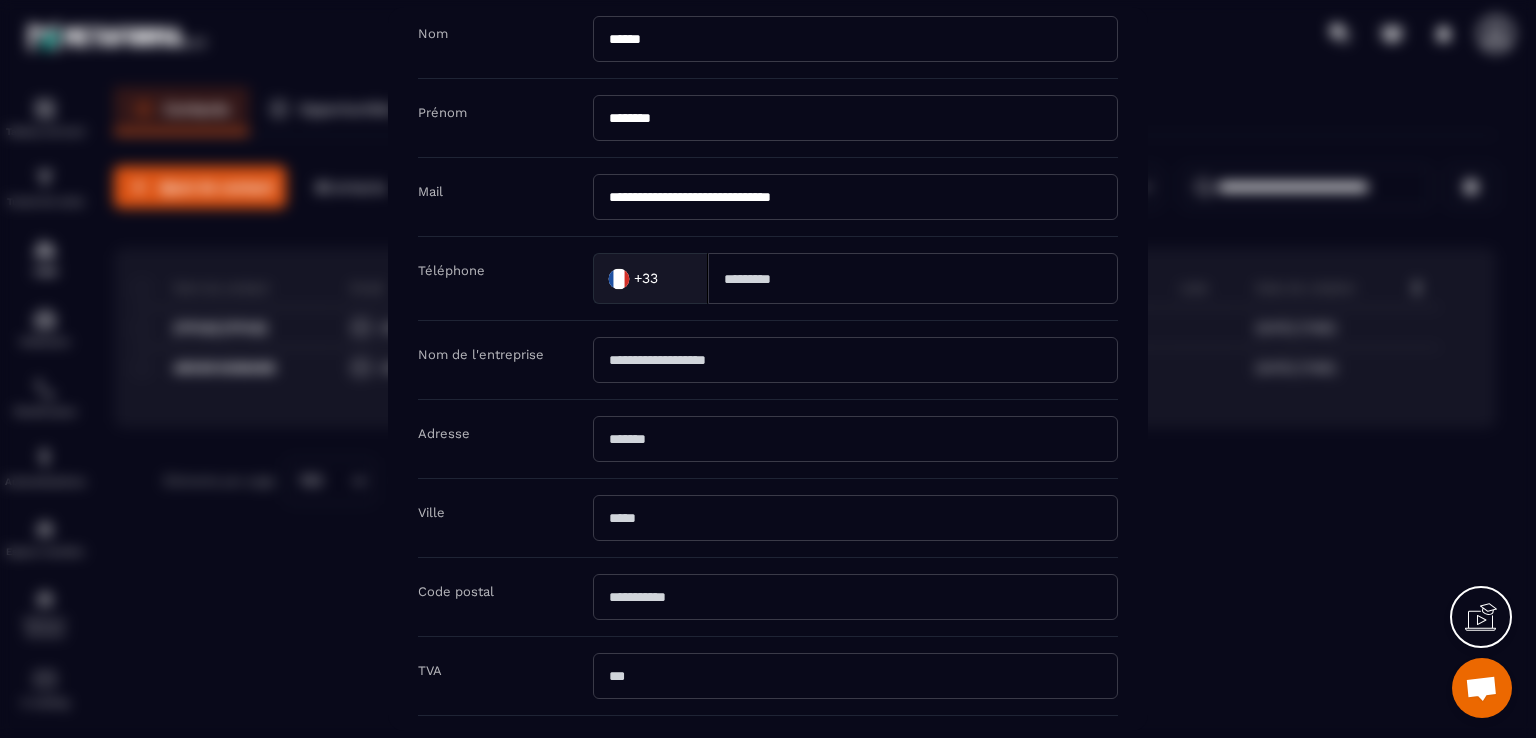 click at bounding box center (855, 360) 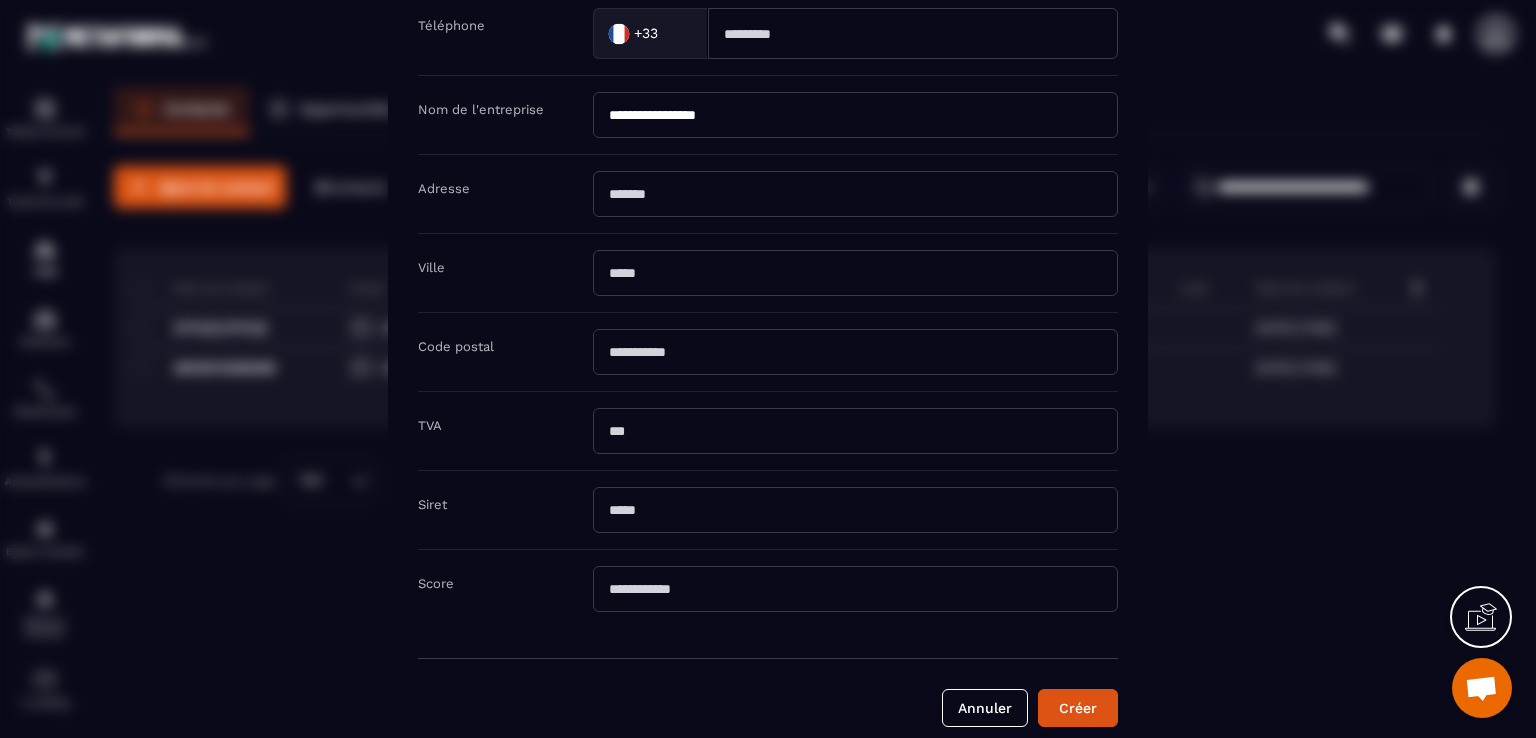 scroll, scrollTop: 364, scrollLeft: 0, axis: vertical 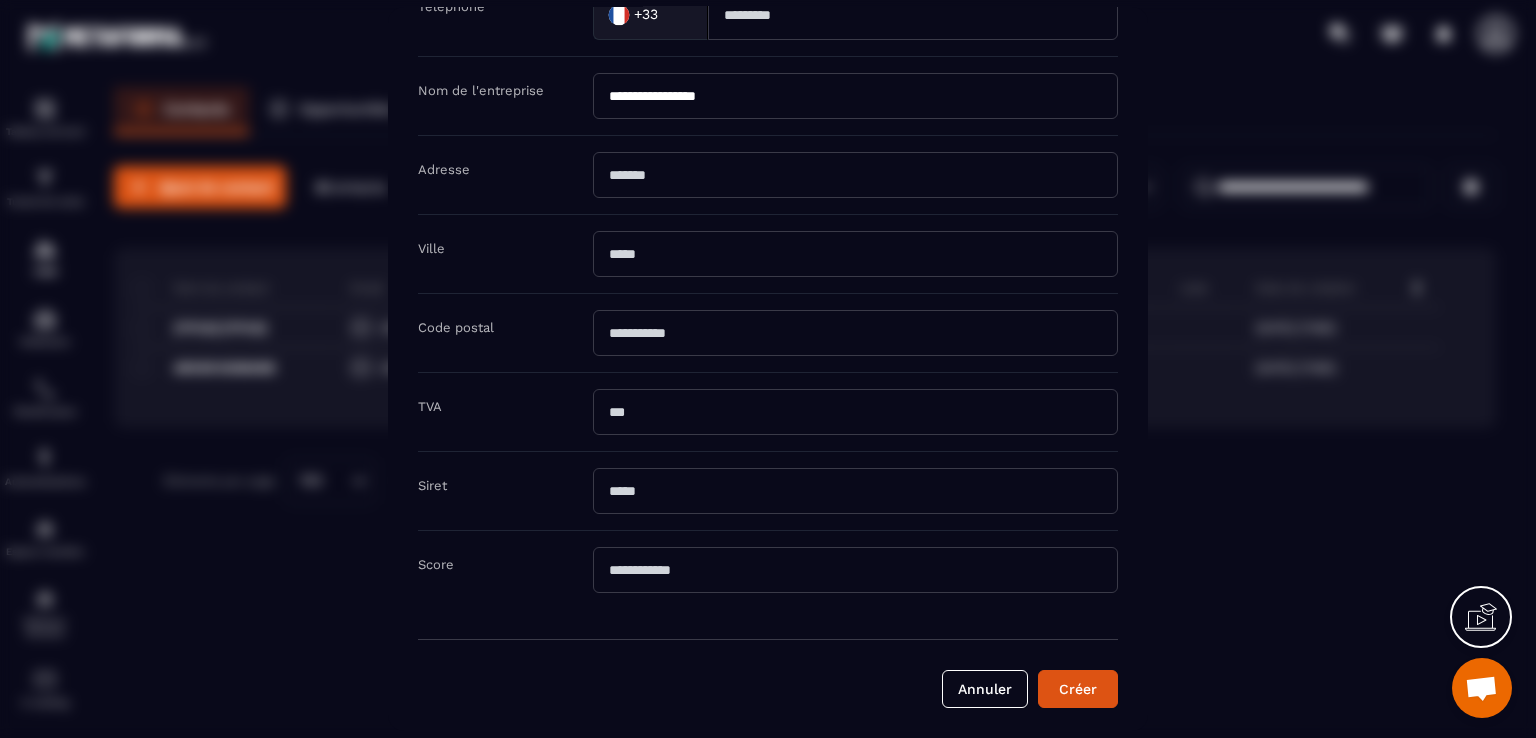 type on "**********" 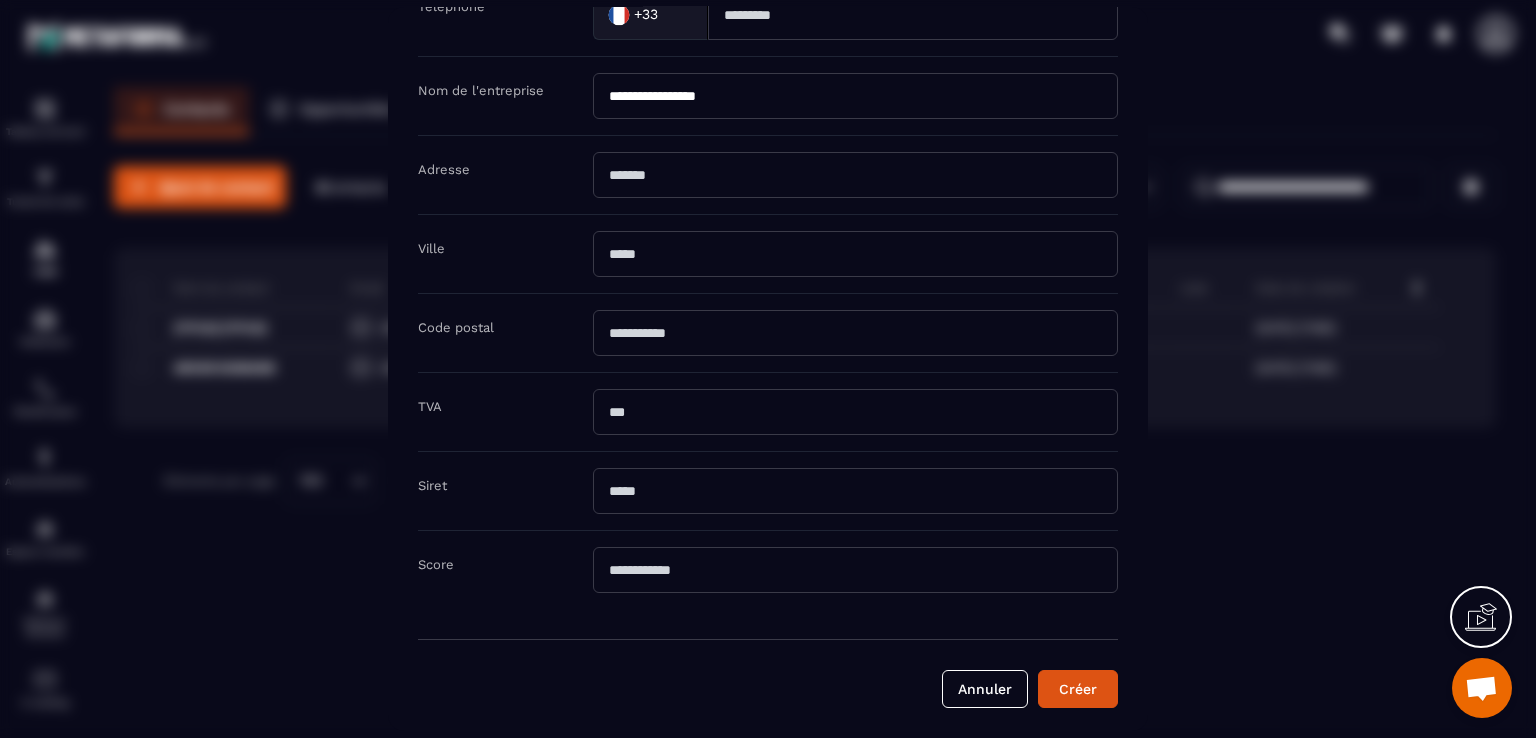 click at bounding box center (855, 333) 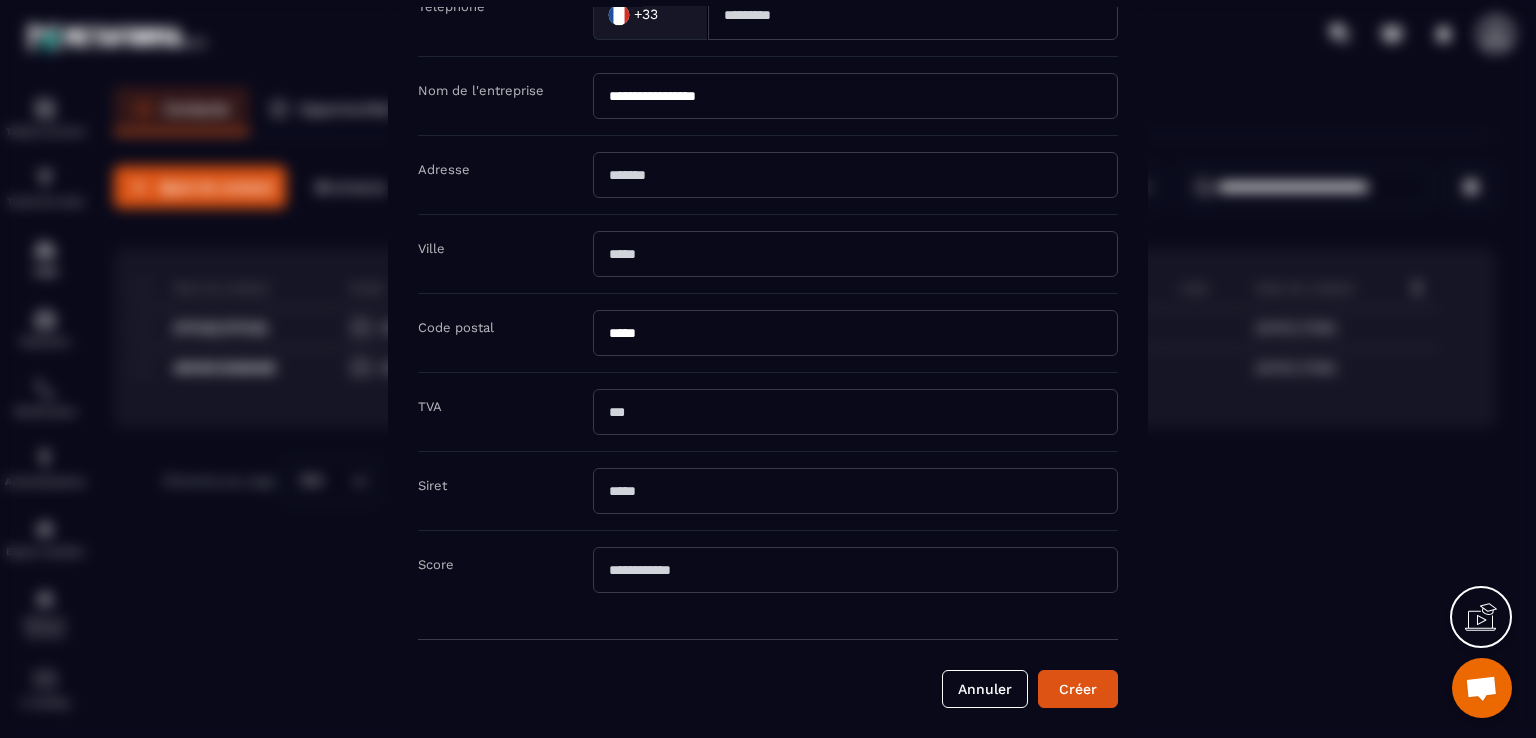 type on "*****" 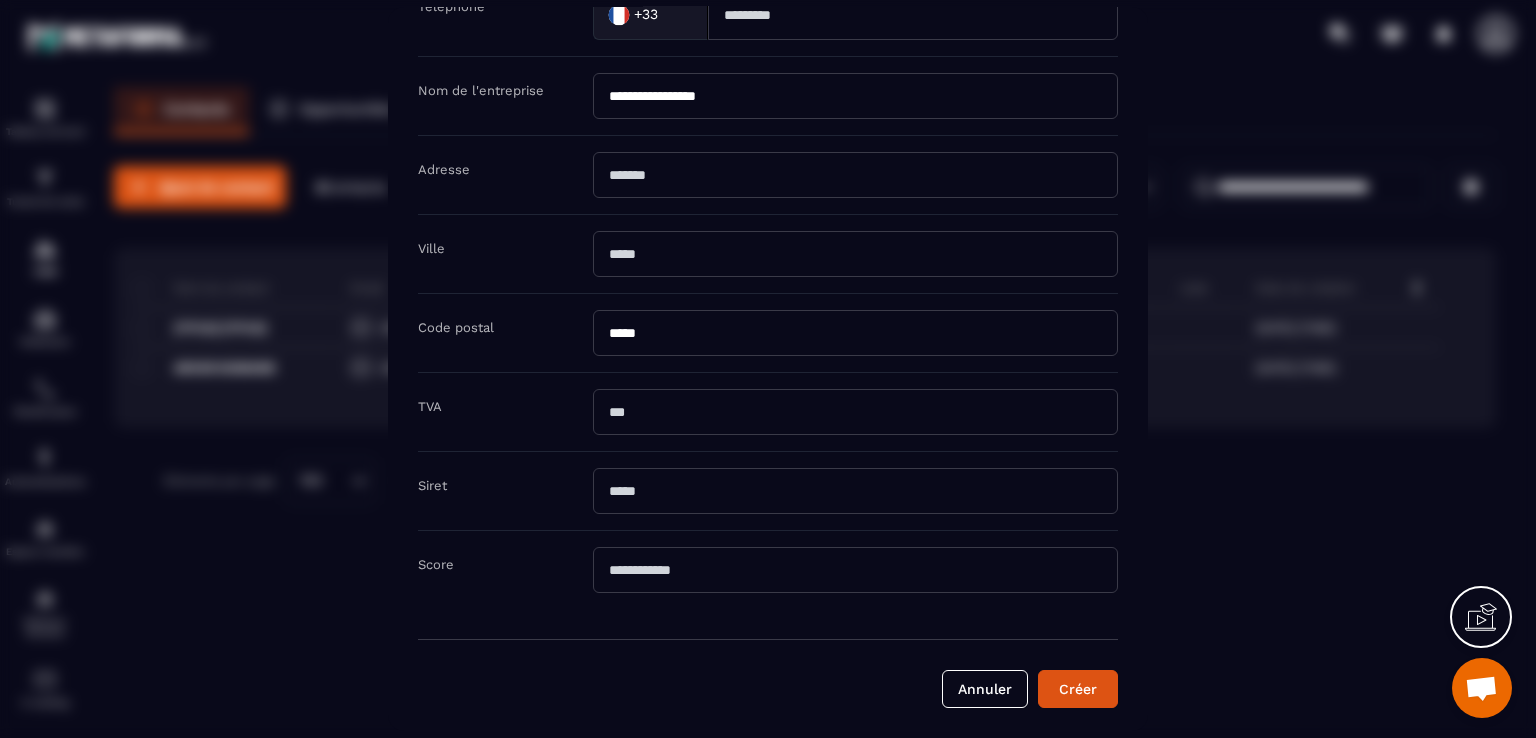 click at bounding box center (855, 254) 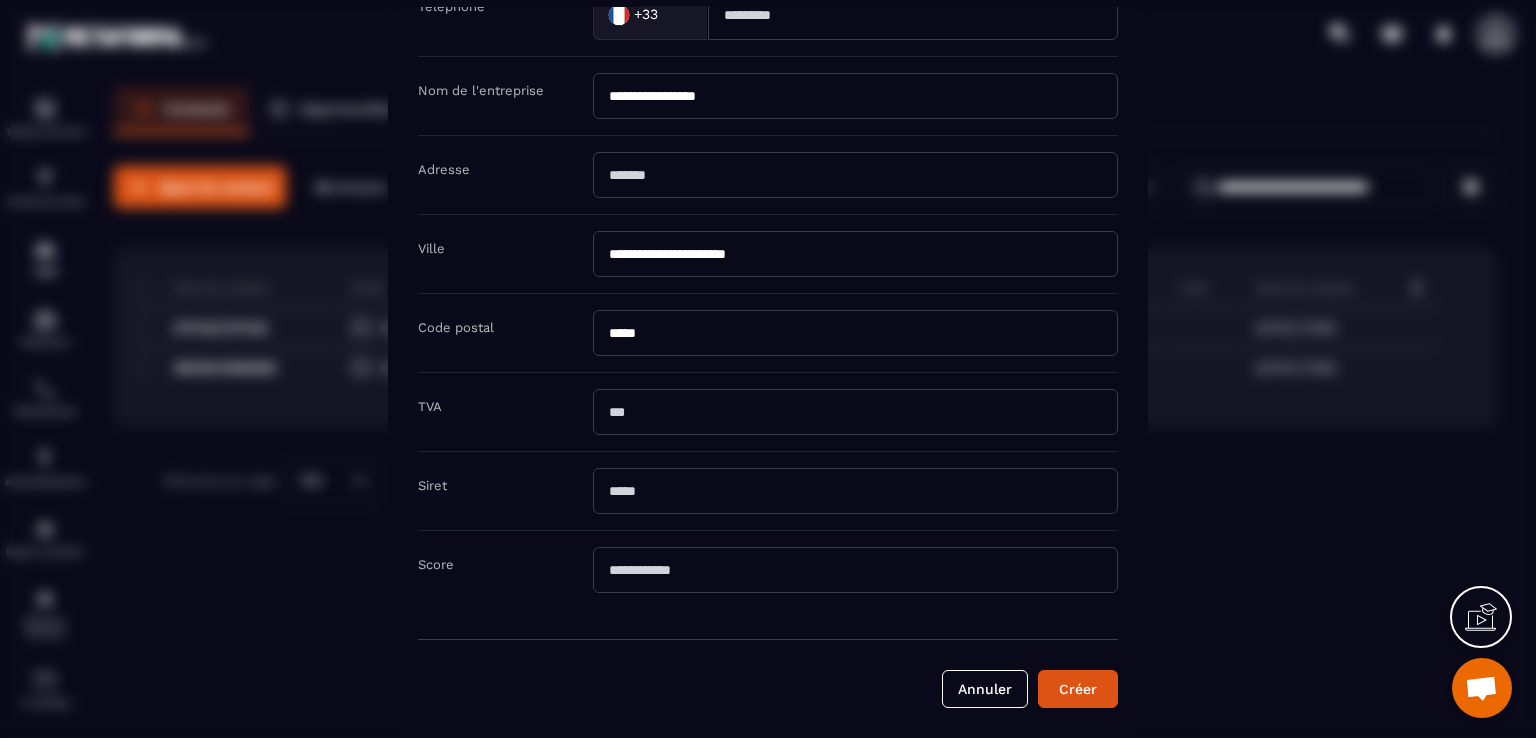 type on "**********" 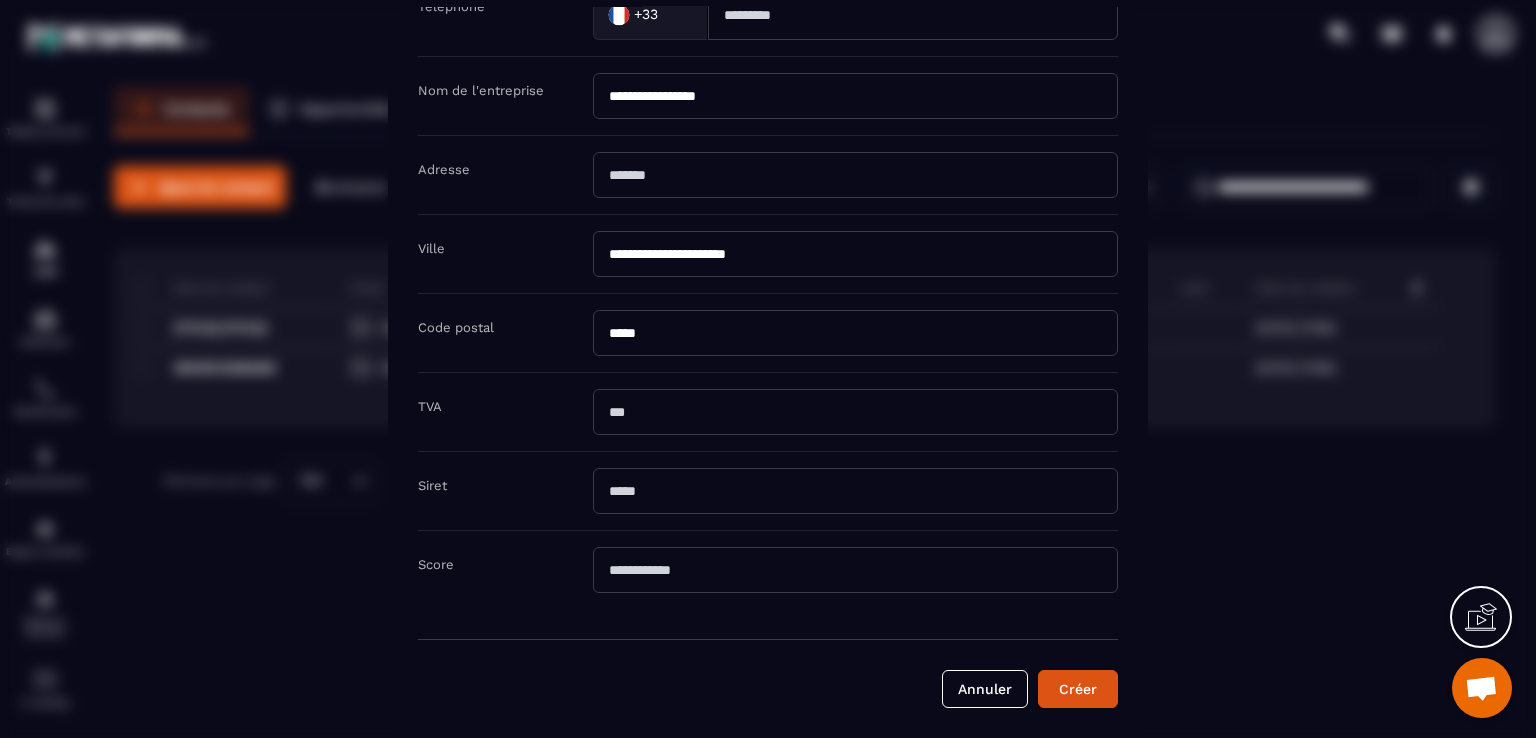click at bounding box center [855, 175] 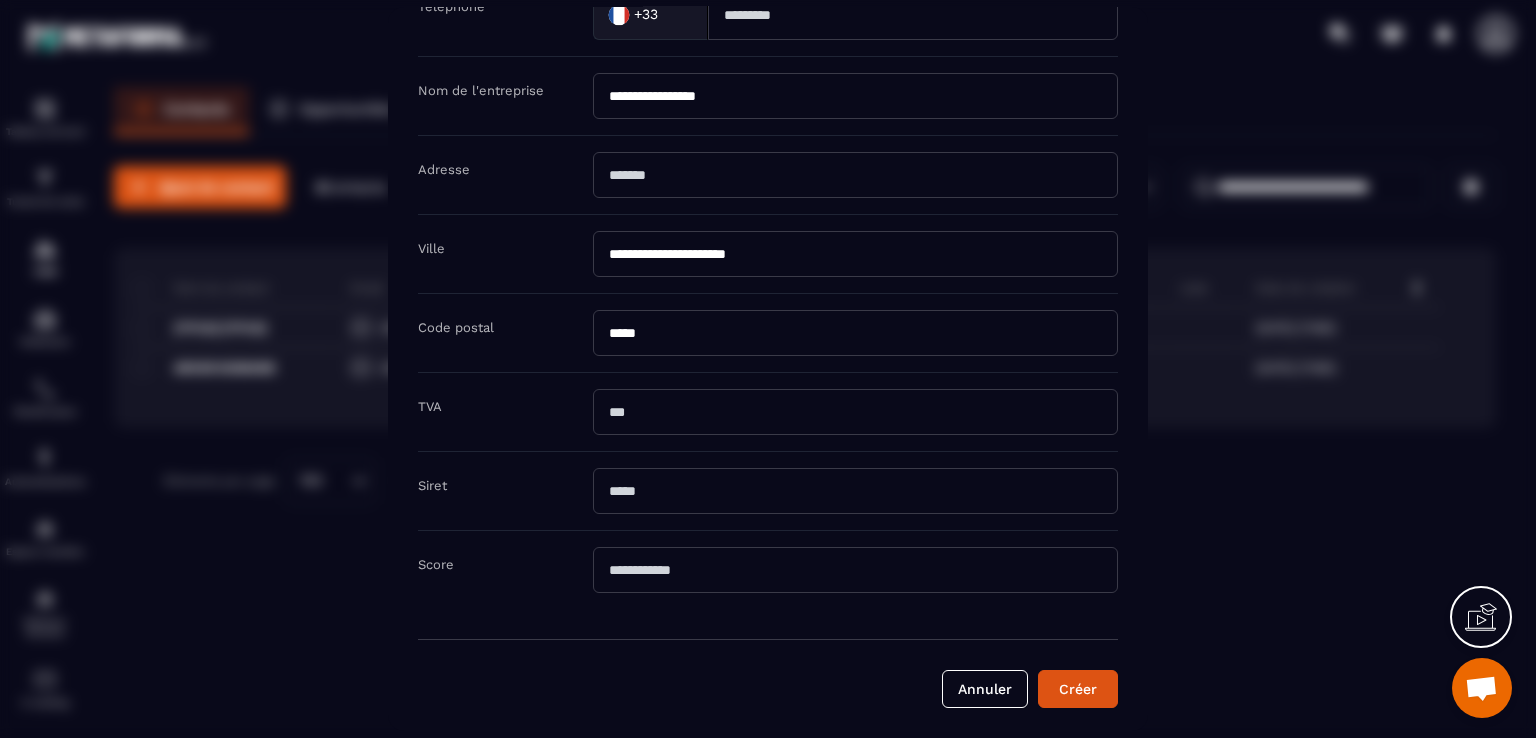 paste on "**********" 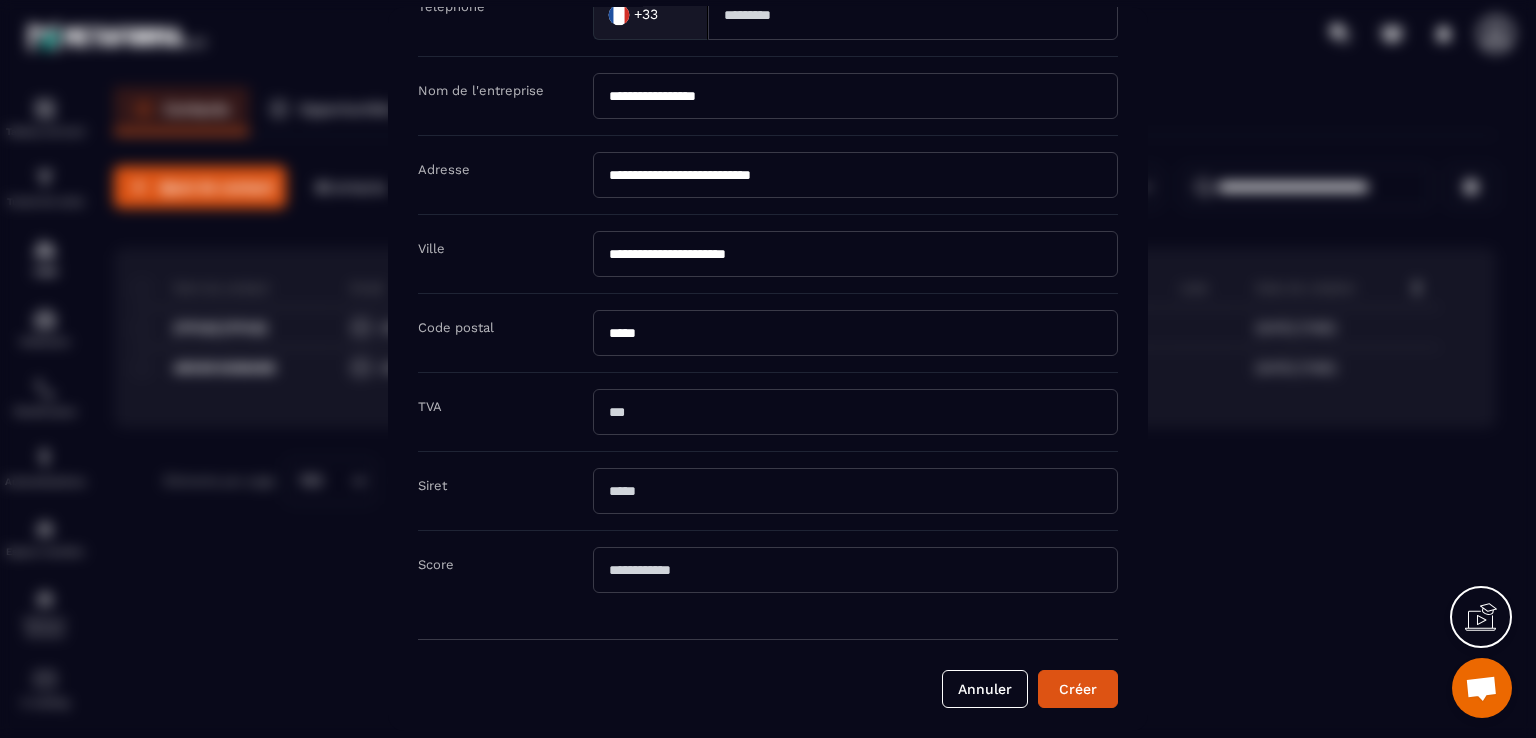 type on "**********" 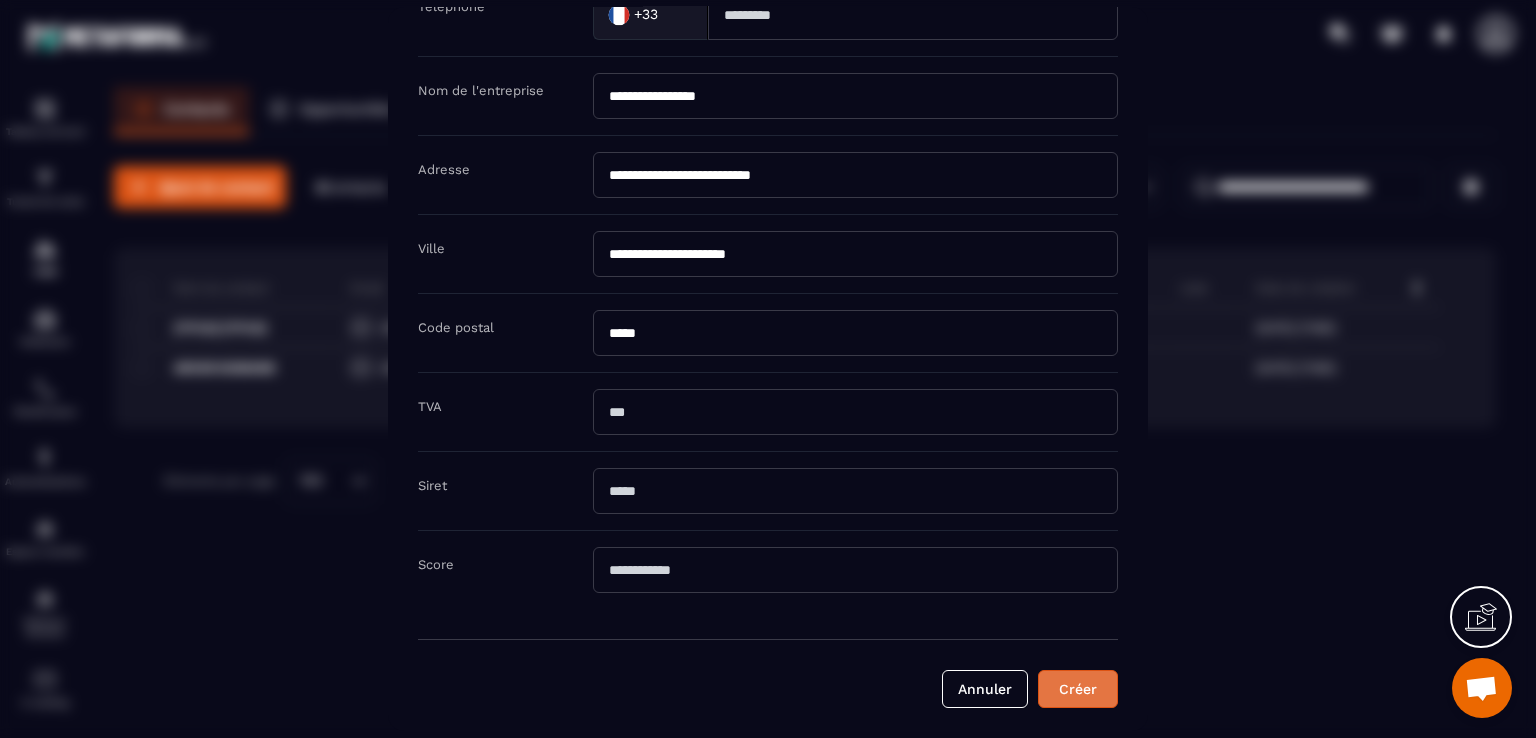 click on "Créer" at bounding box center (1078, 689) 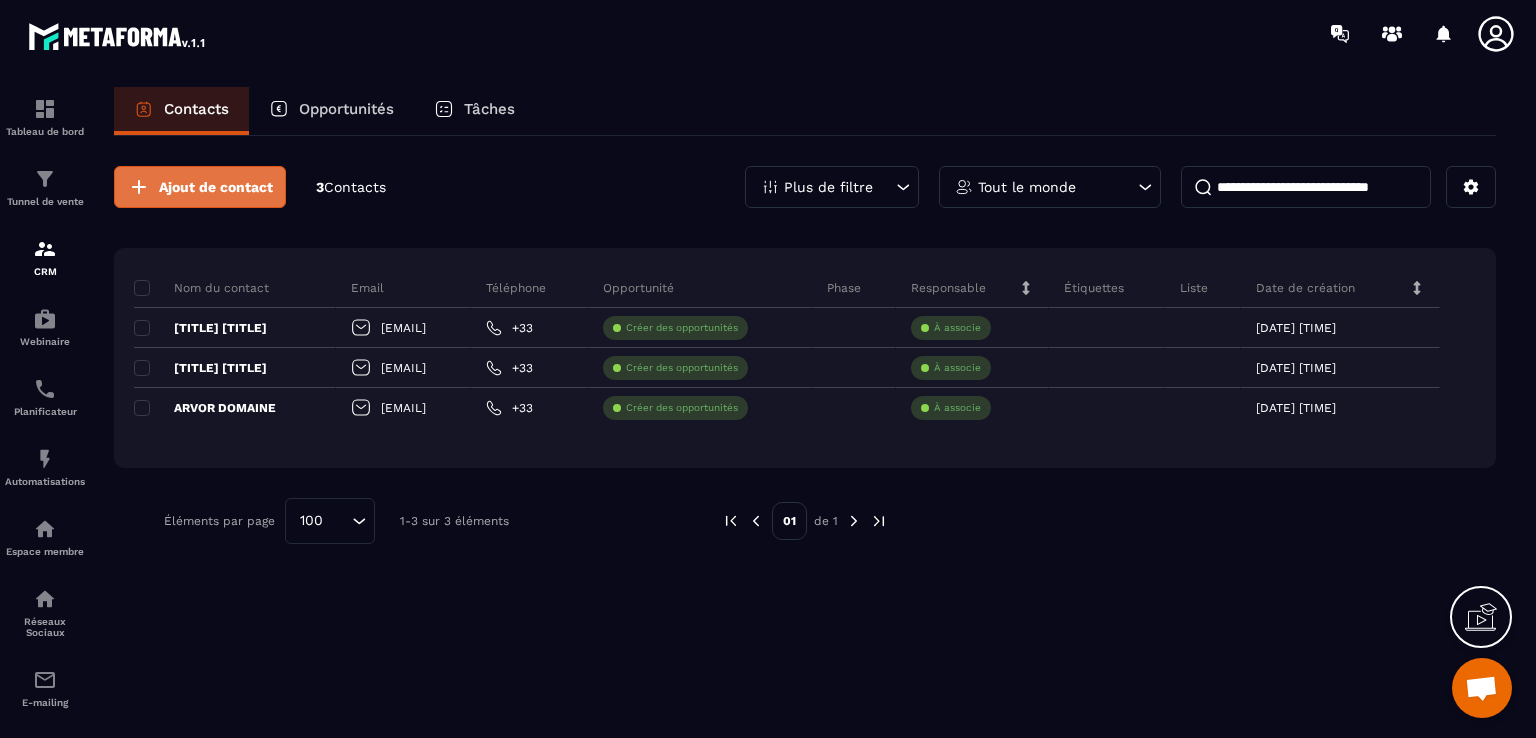 click on "Ajout de contact" at bounding box center (216, 187) 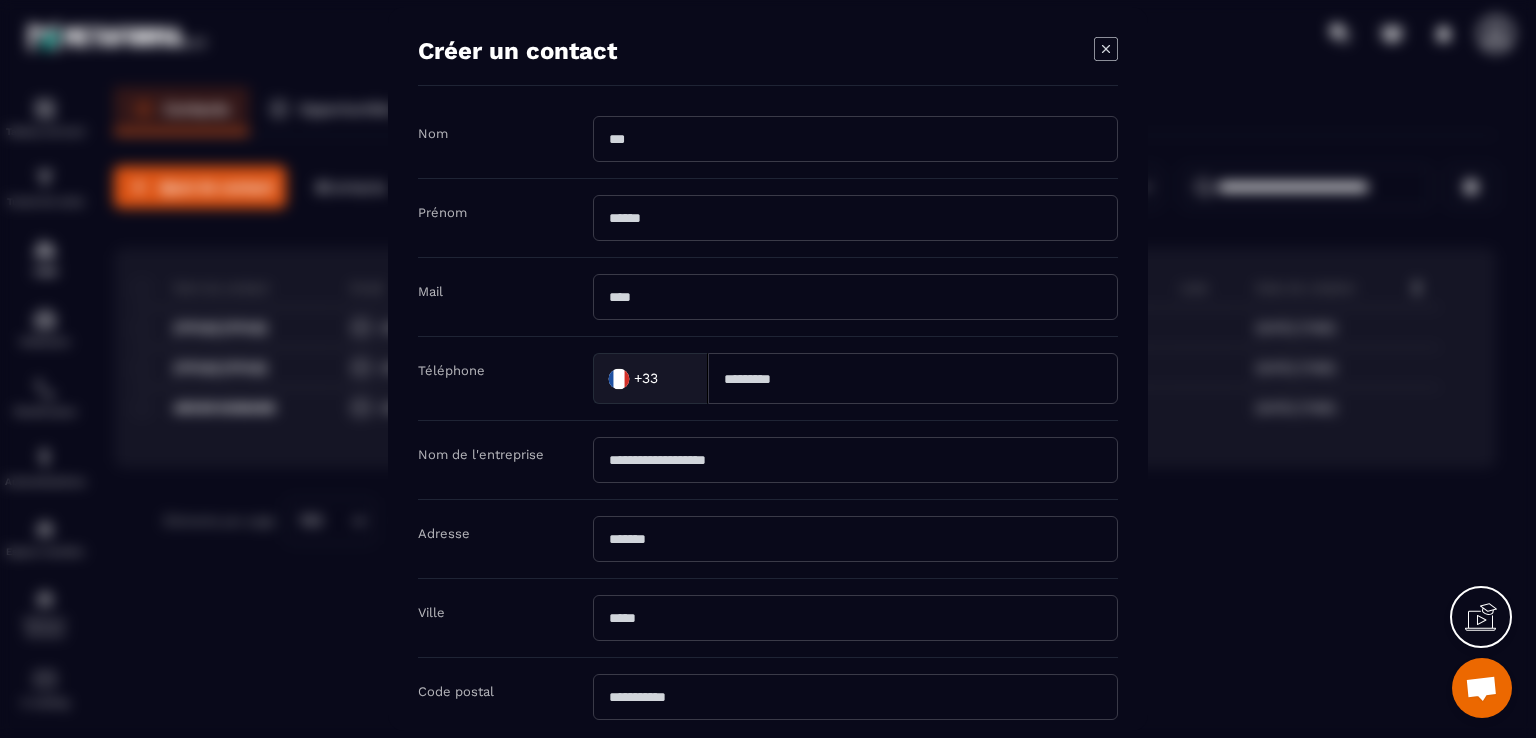 click at bounding box center (855, 139) 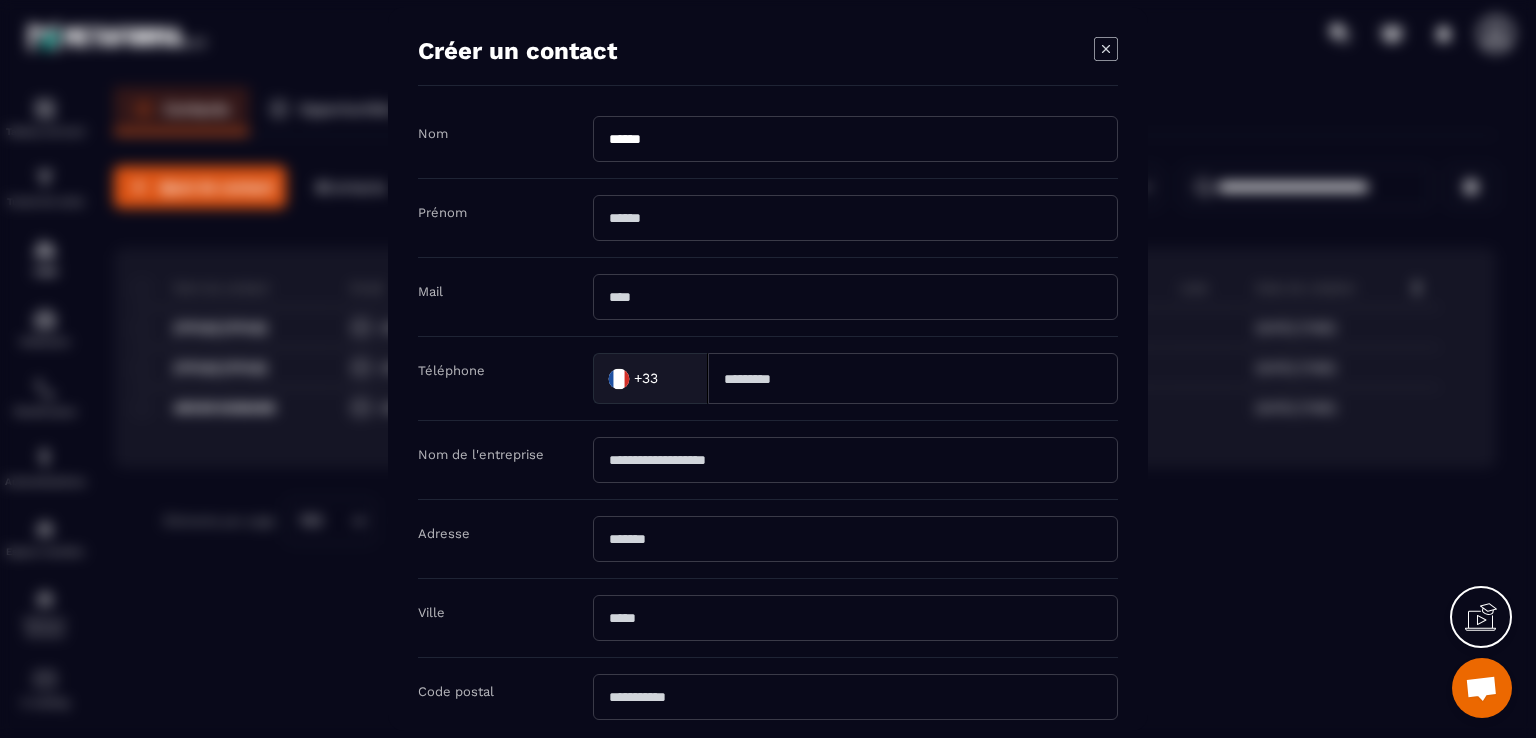 type on "******" 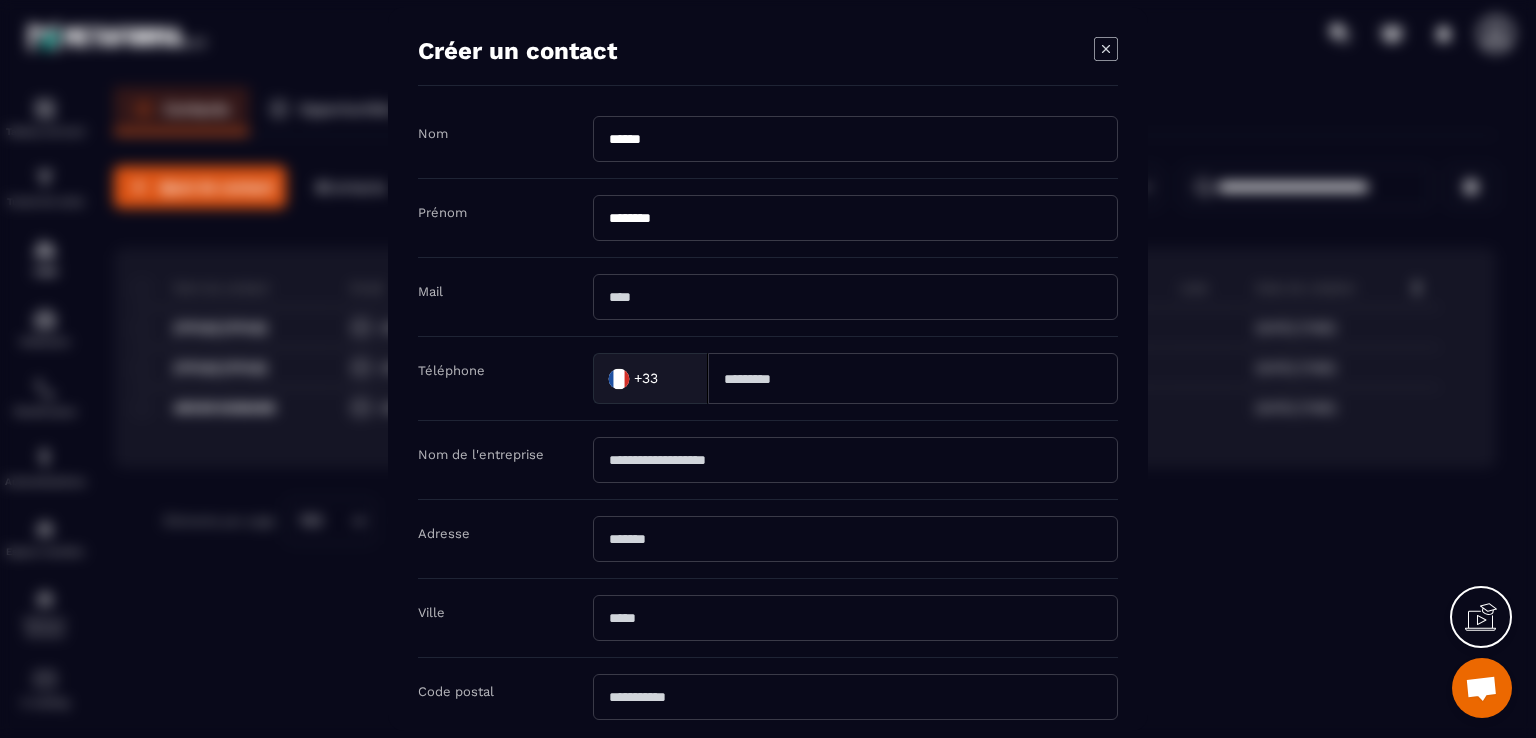 type on "********" 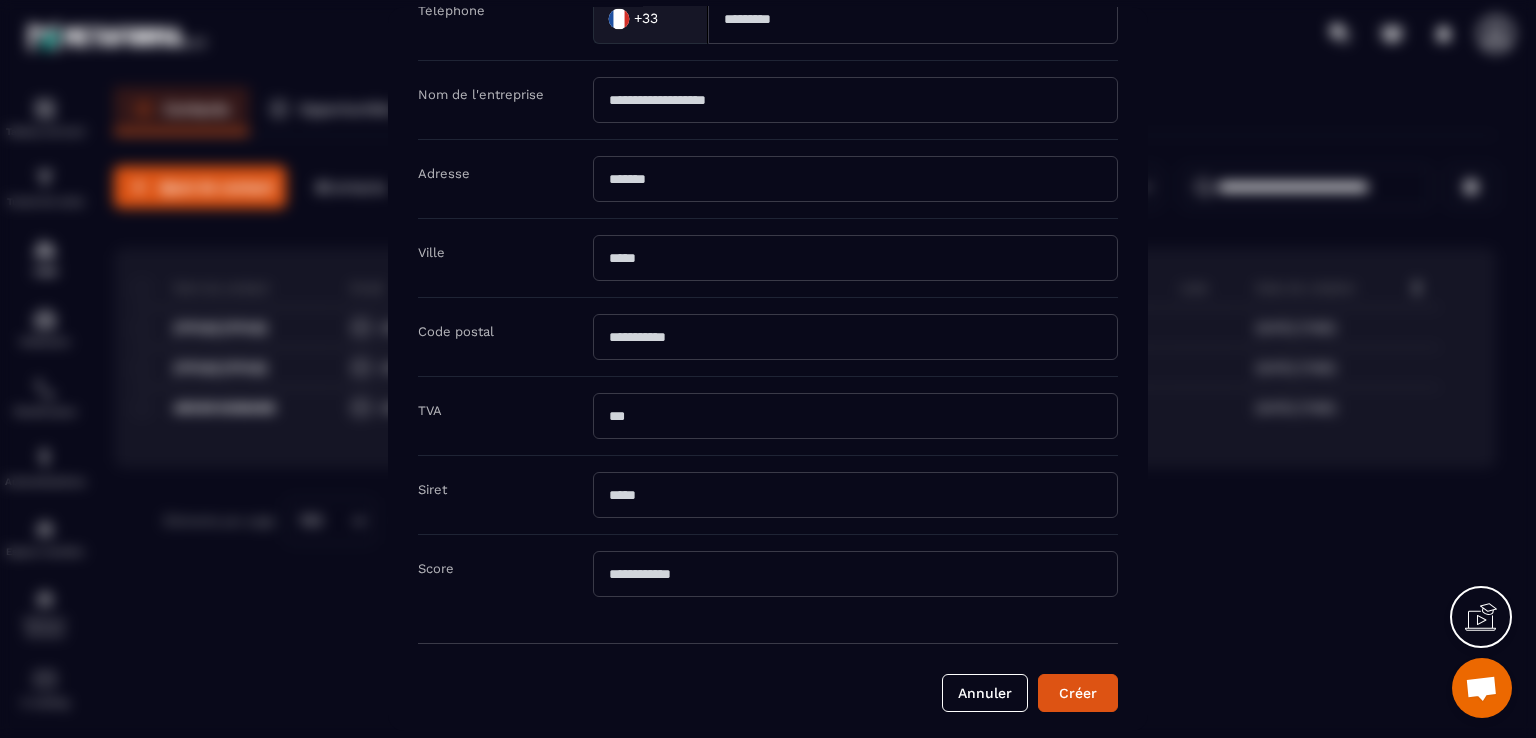 scroll, scrollTop: 364, scrollLeft: 0, axis: vertical 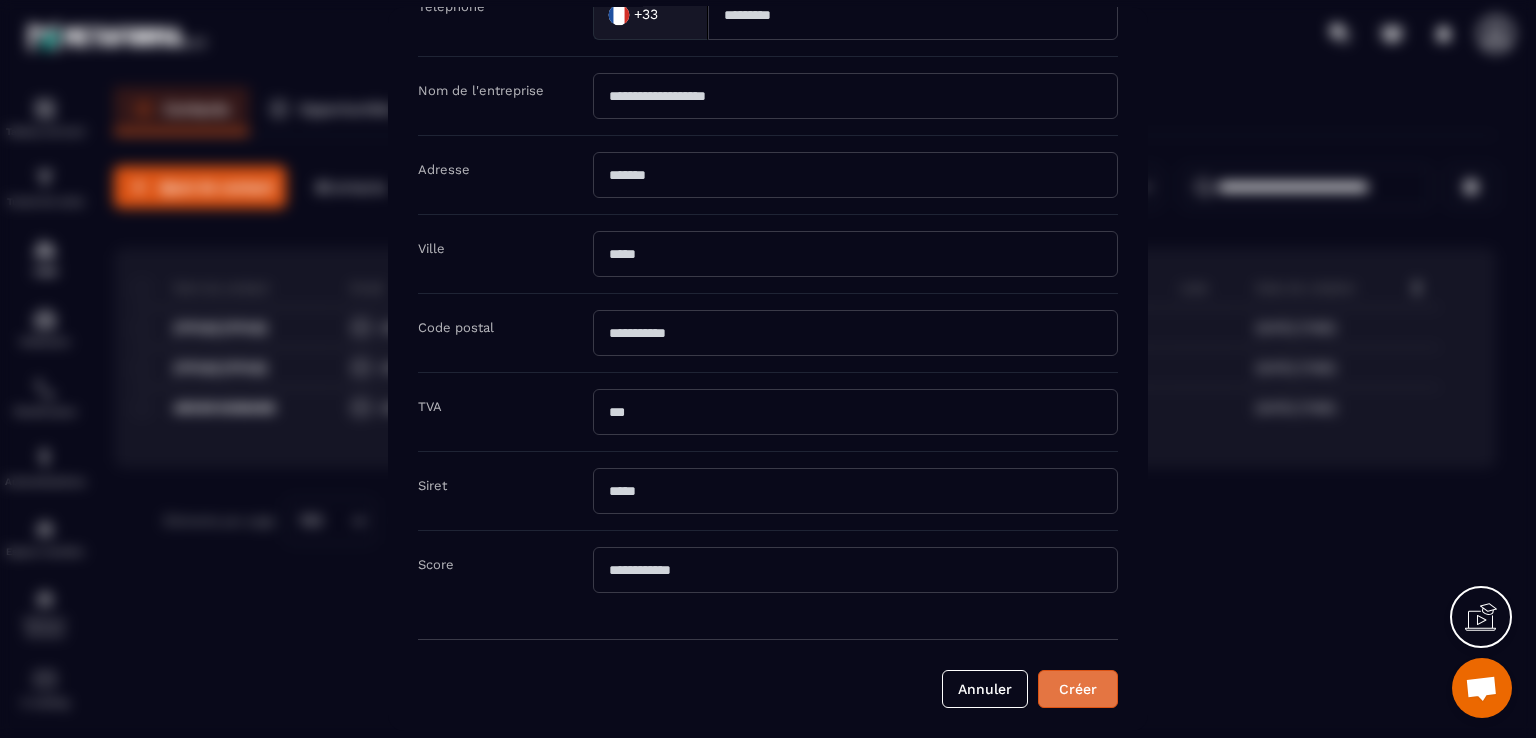 type on "**********" 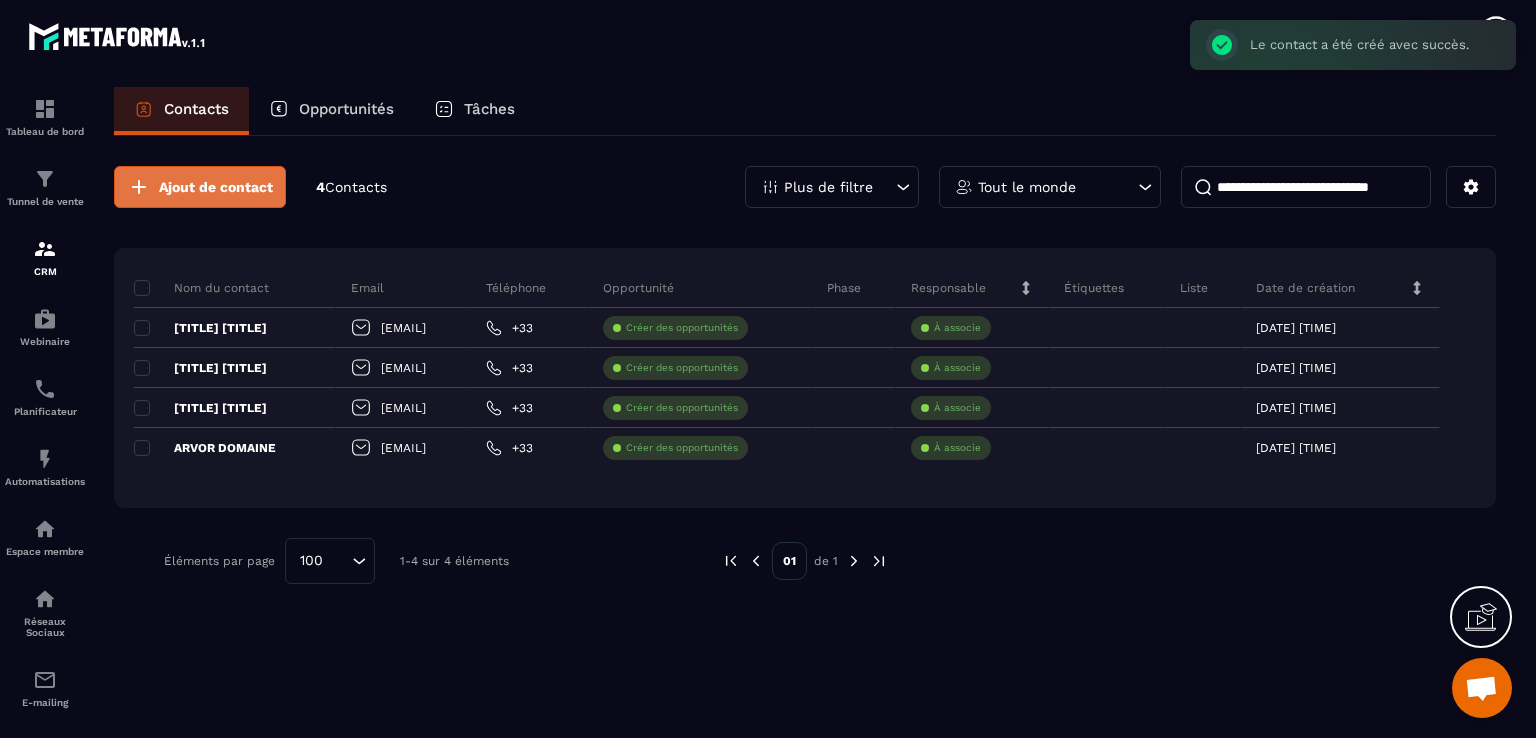 click on "Ajout de contact" at bounding box center [216, 187] 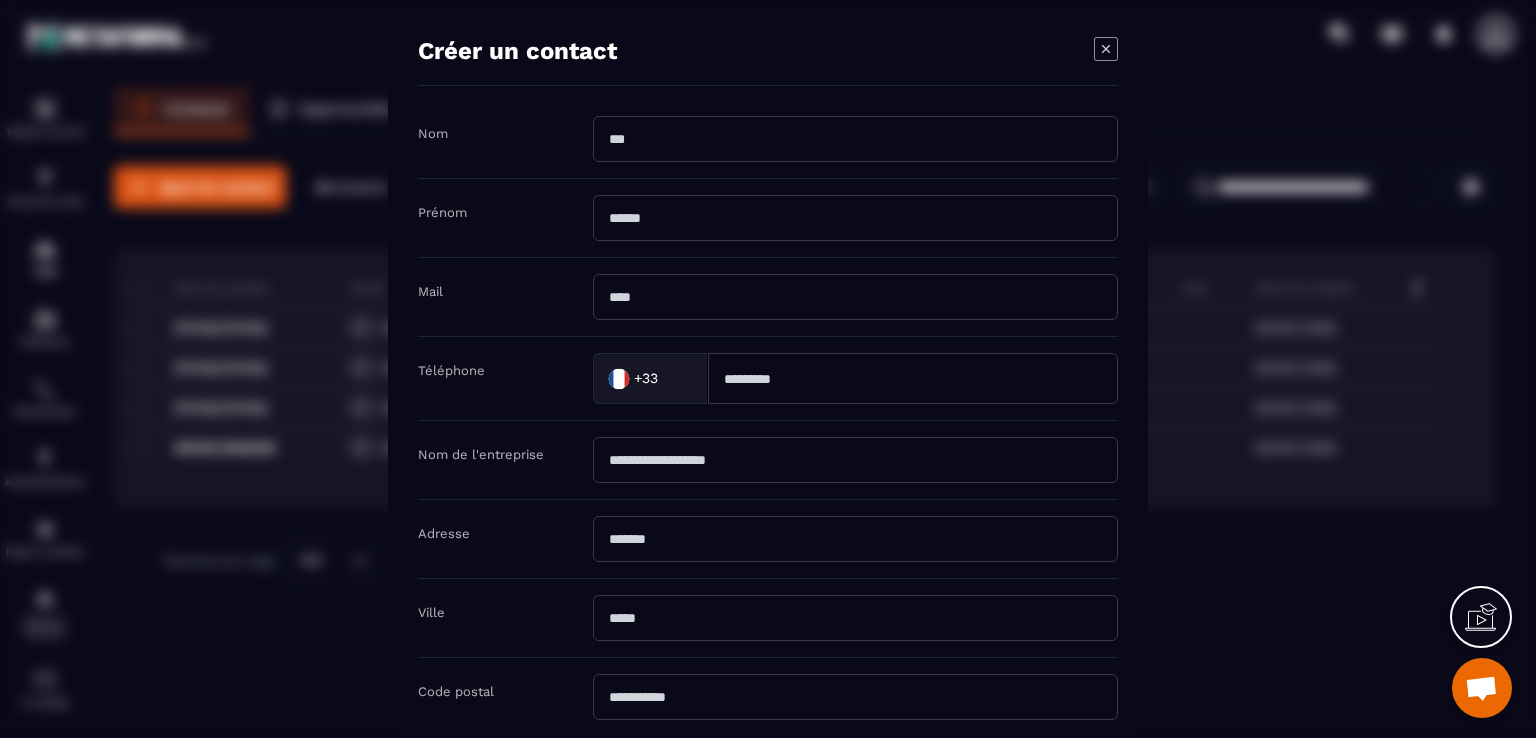 click at bounding box center (855, 139) 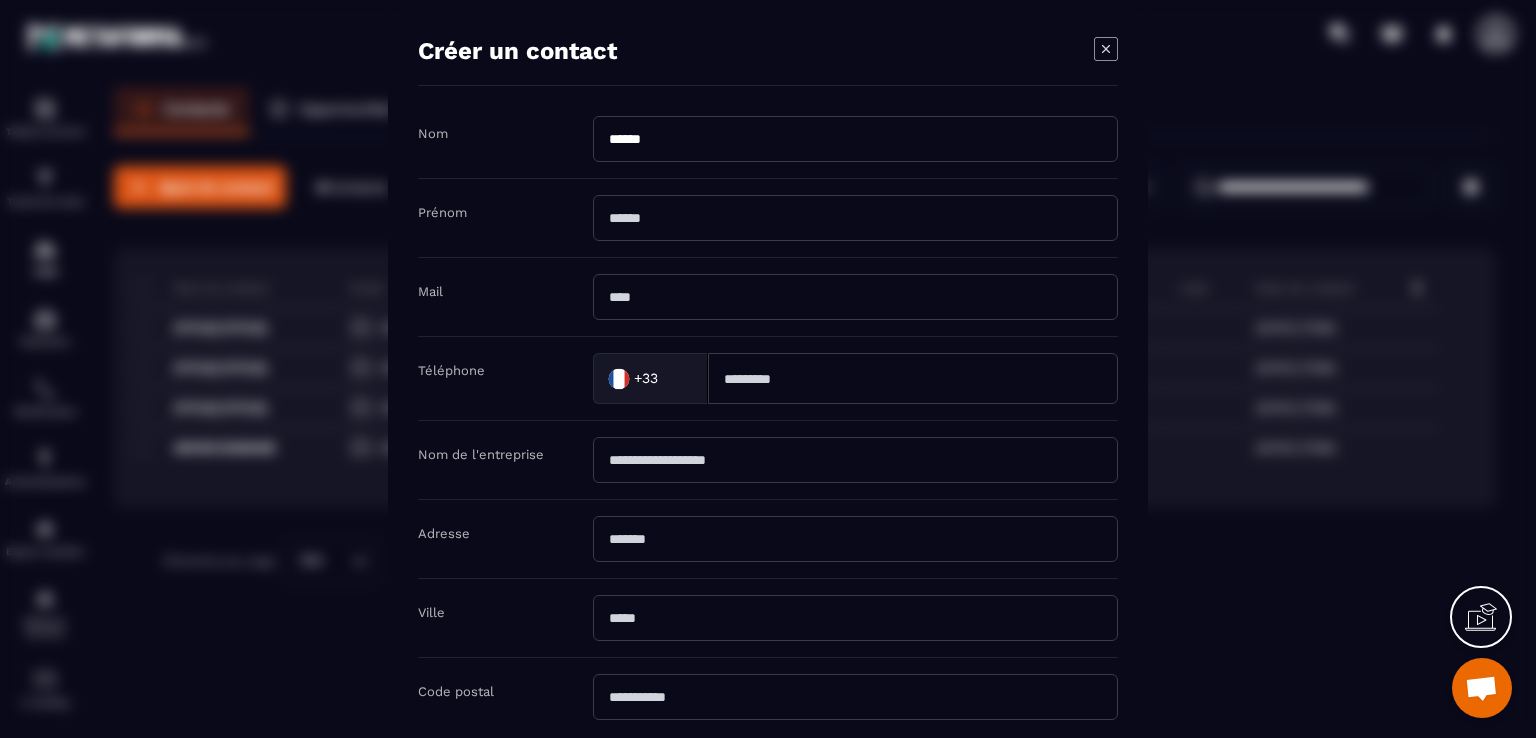 type on "******" 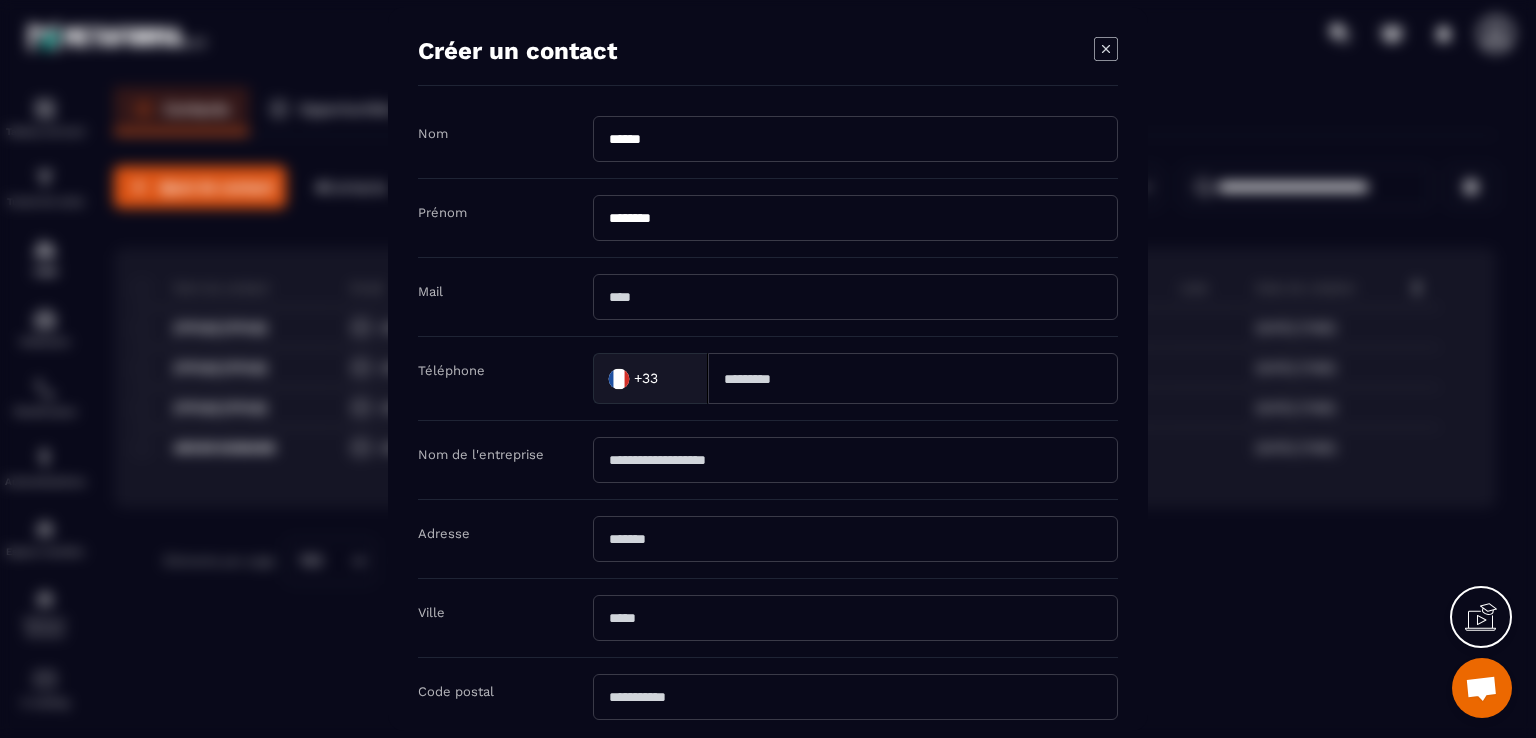 type on "********" 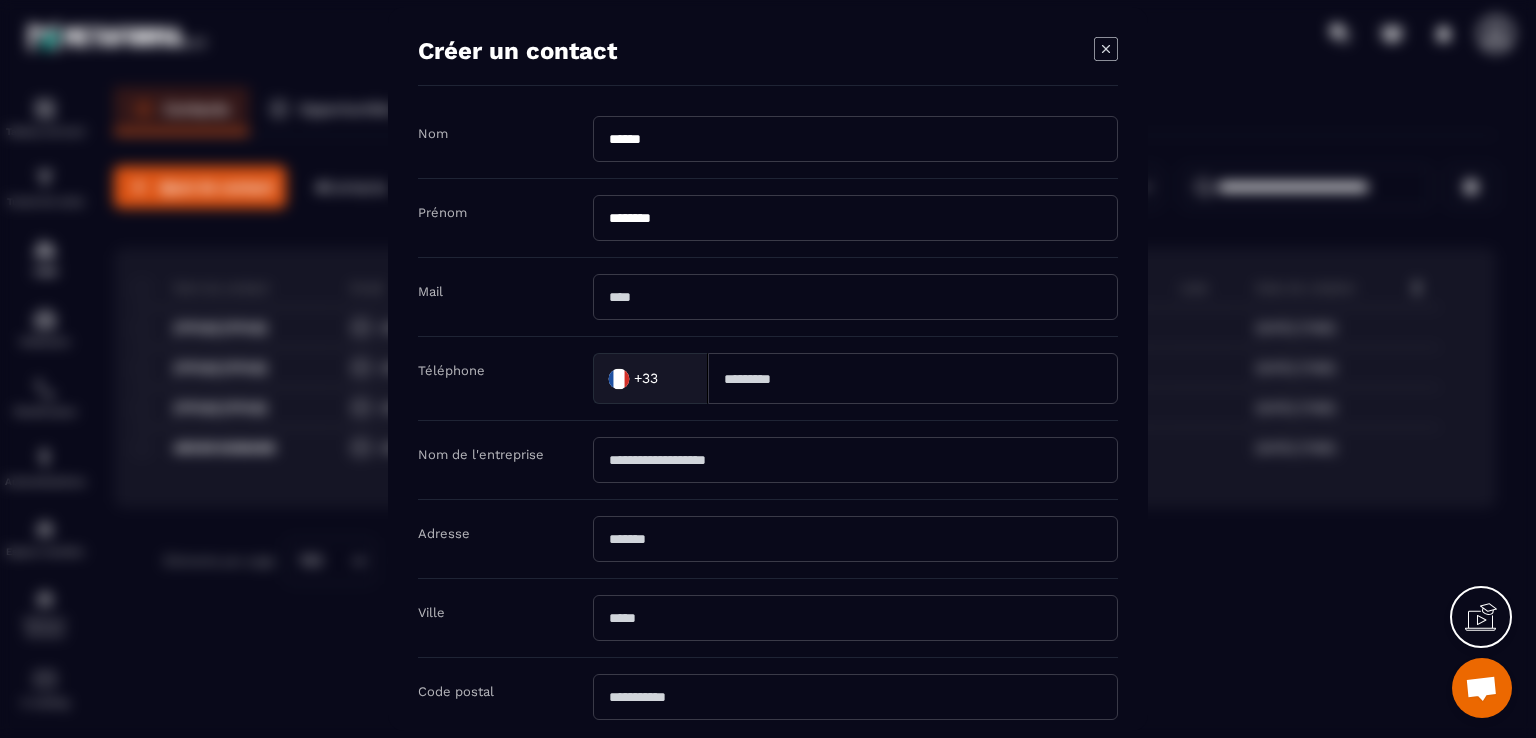 click at bounding box center [855, 297] 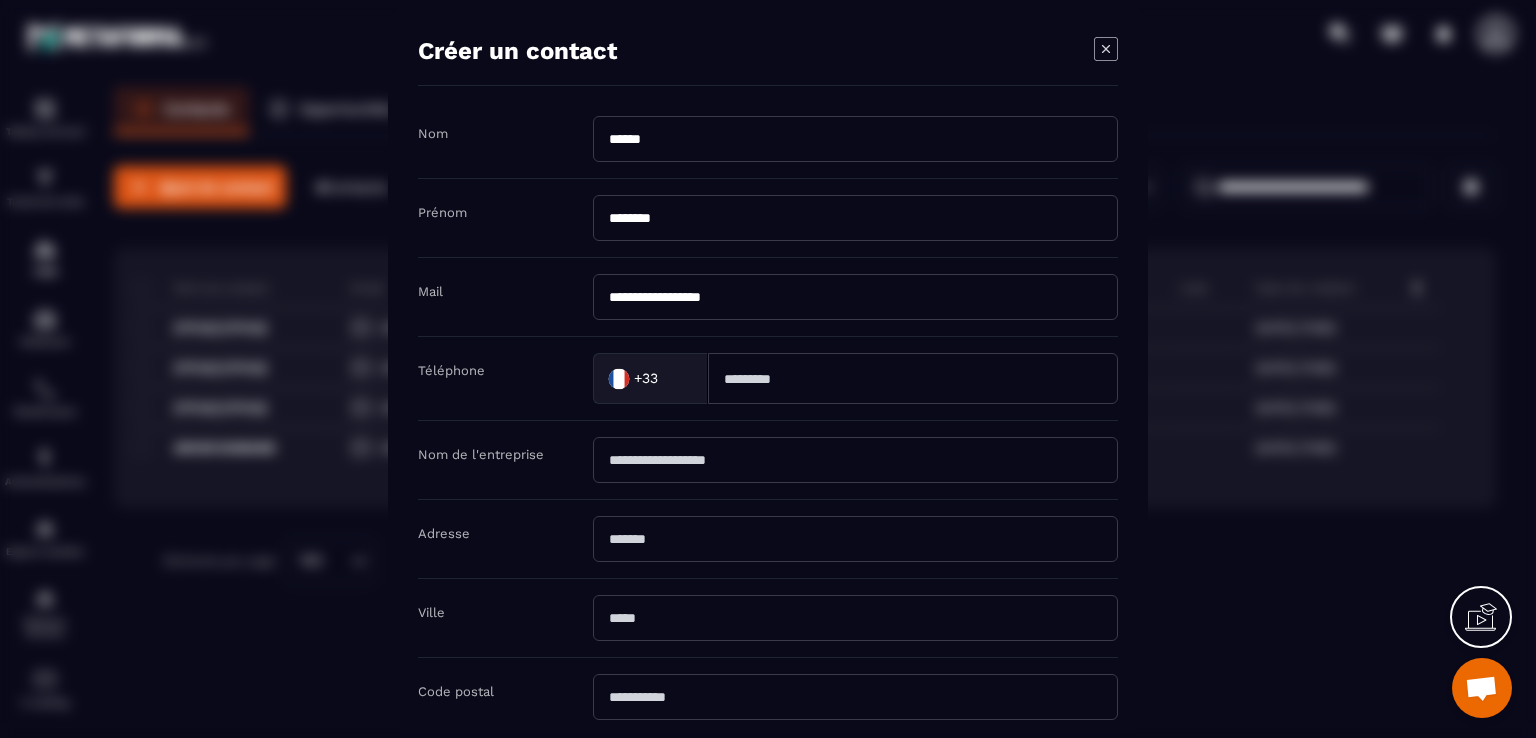 type on "**********" 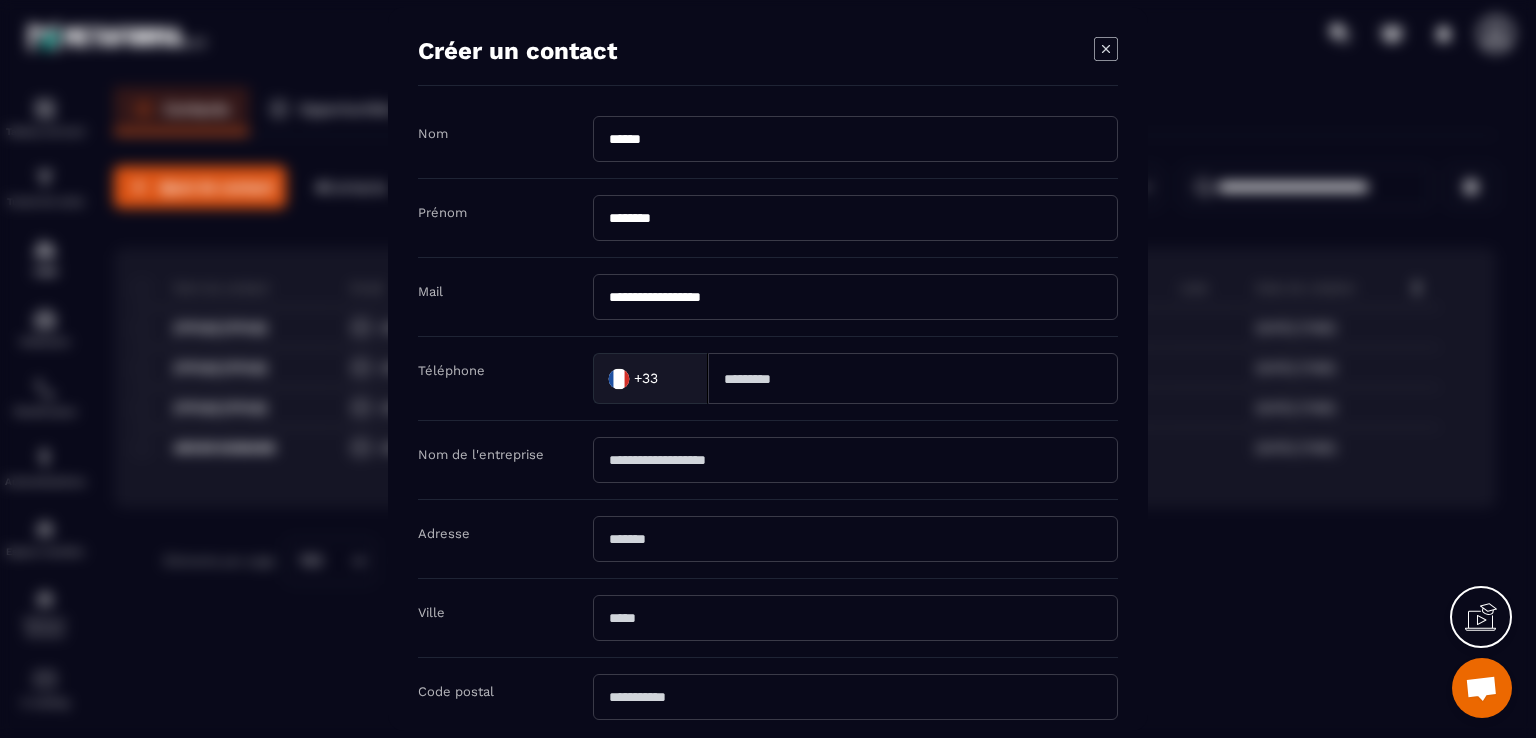 click at bounding box center (855, 460) 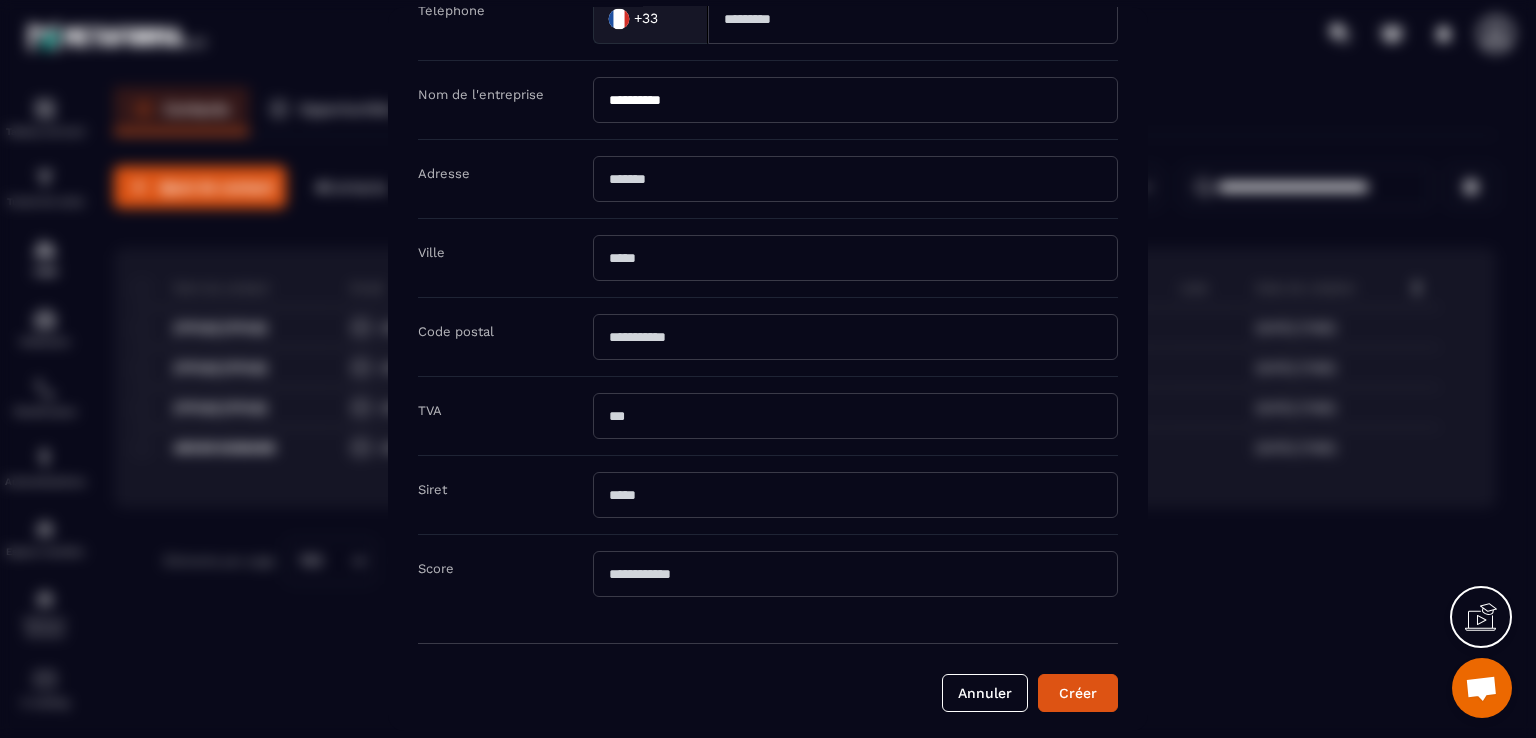 scroll, scrollTop: 364, scrollLeft: 0, axis: vertical 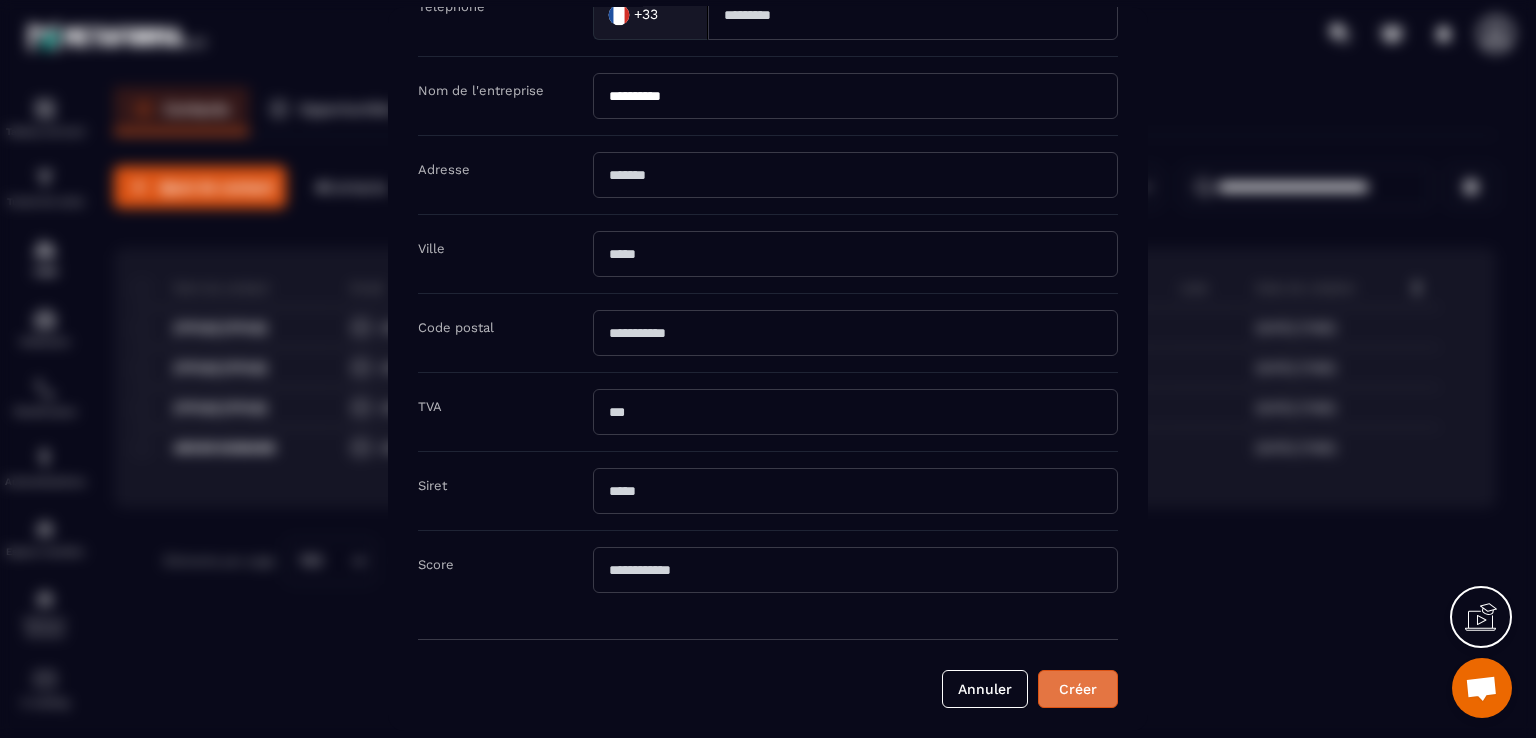 type on "**********" 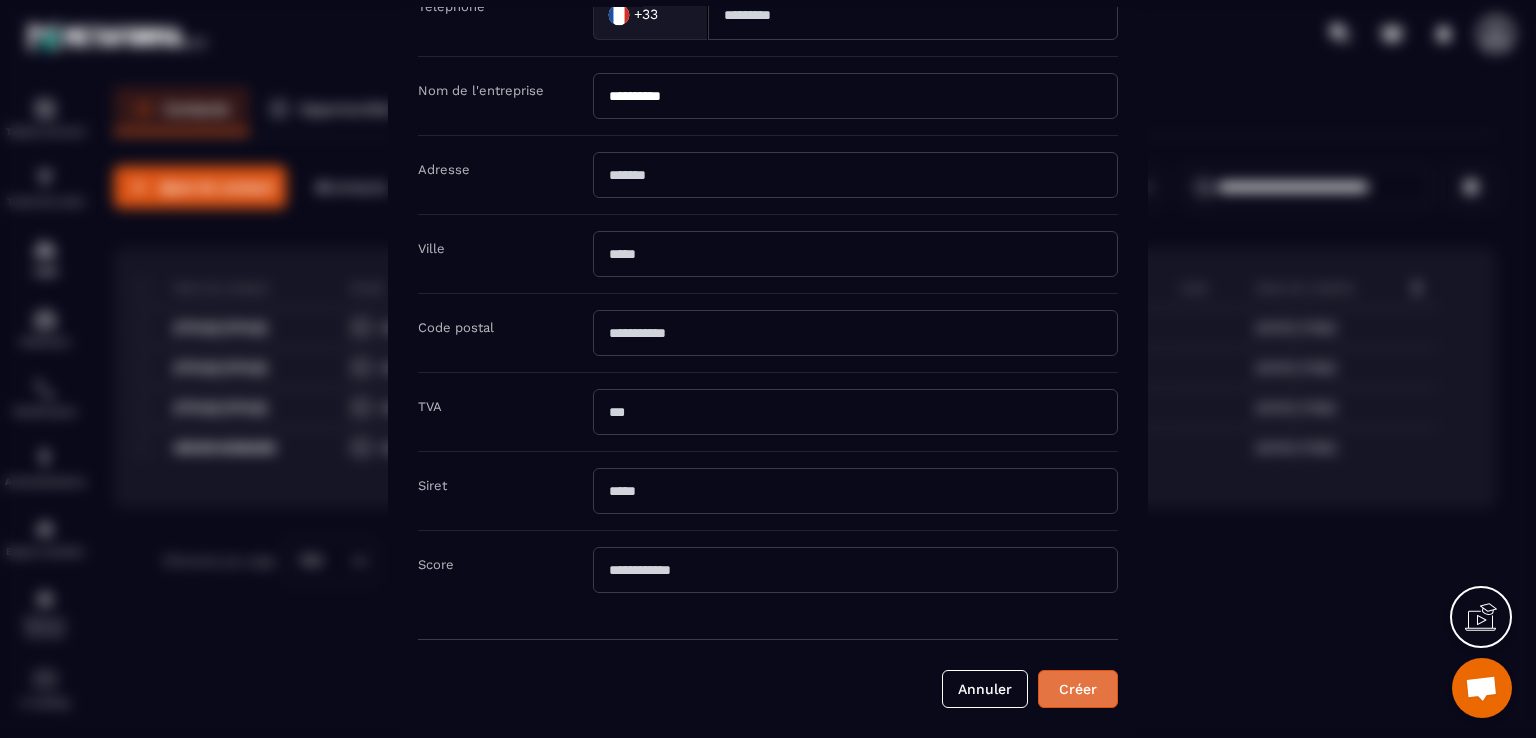 click on "Créer" at bounding box center (1078, 689) 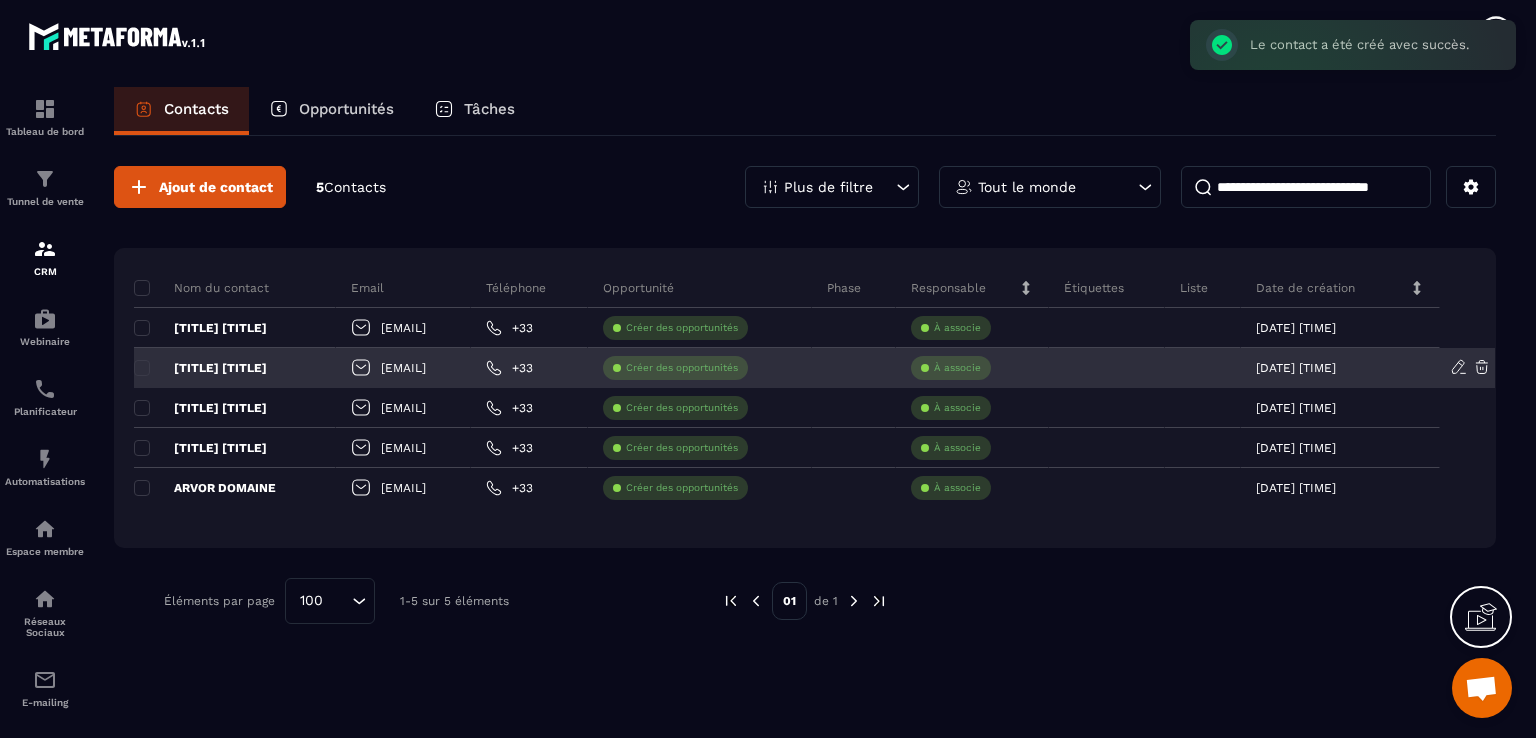 click on "[TITLE] [TITLE]" at bounding box center [235, 368] 